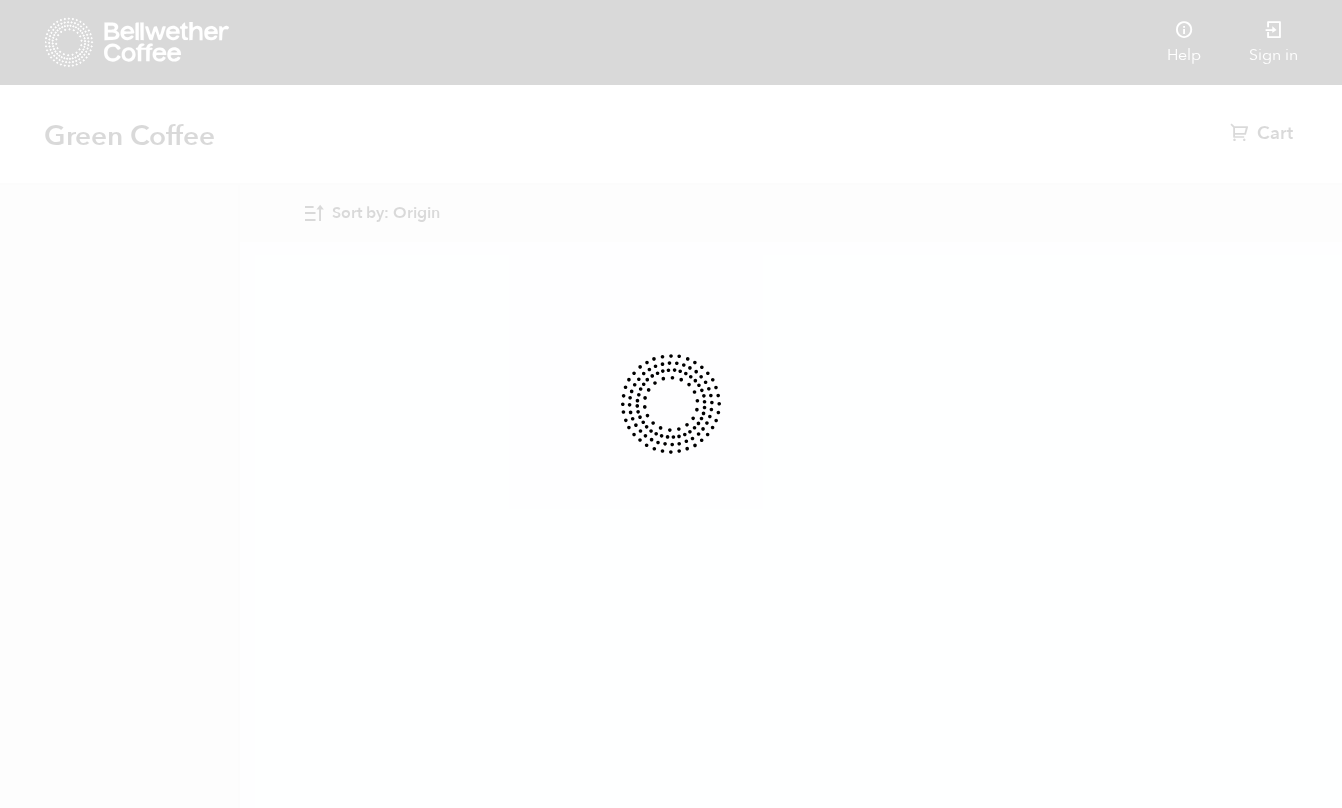 scroll, scrollTop: 0, scrollLeft: 0, axis: both 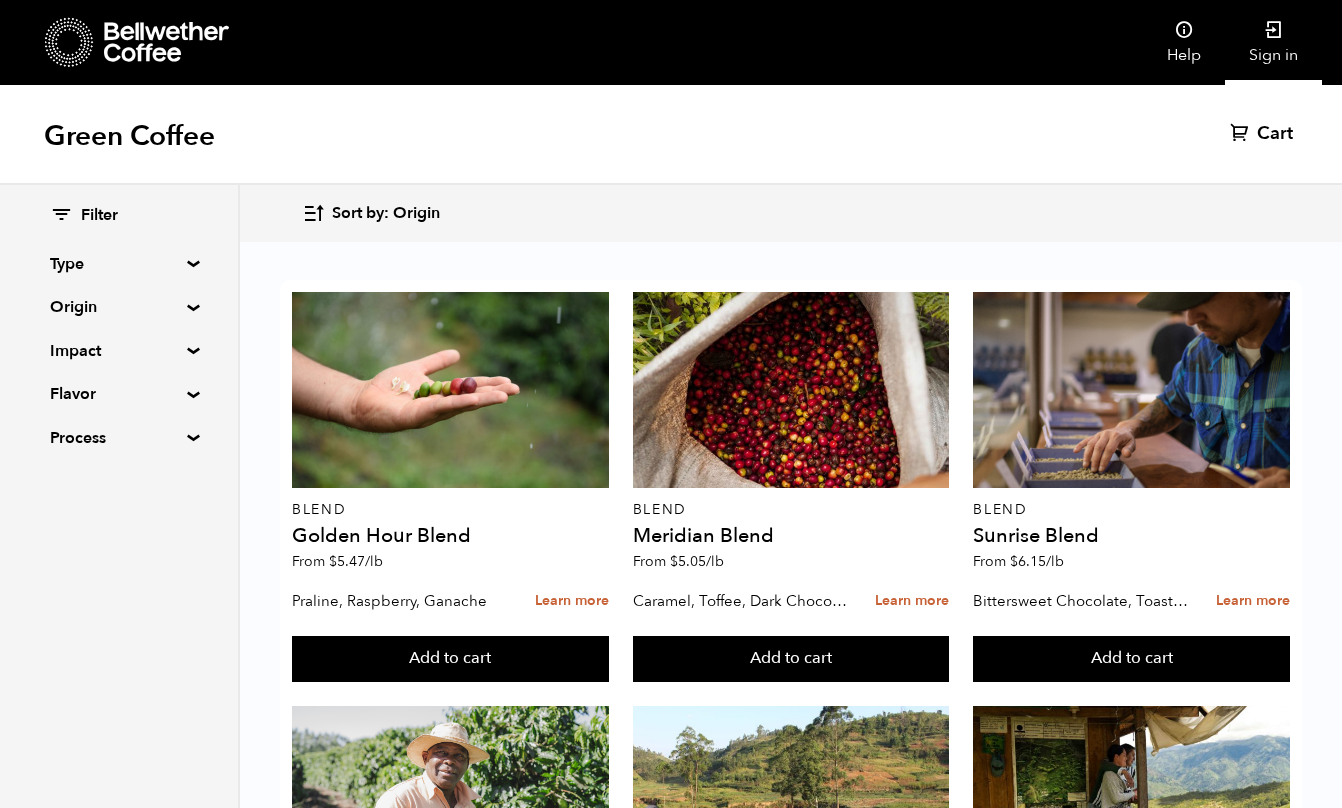 click on "Sign in" at bounding box center (1273, 42) 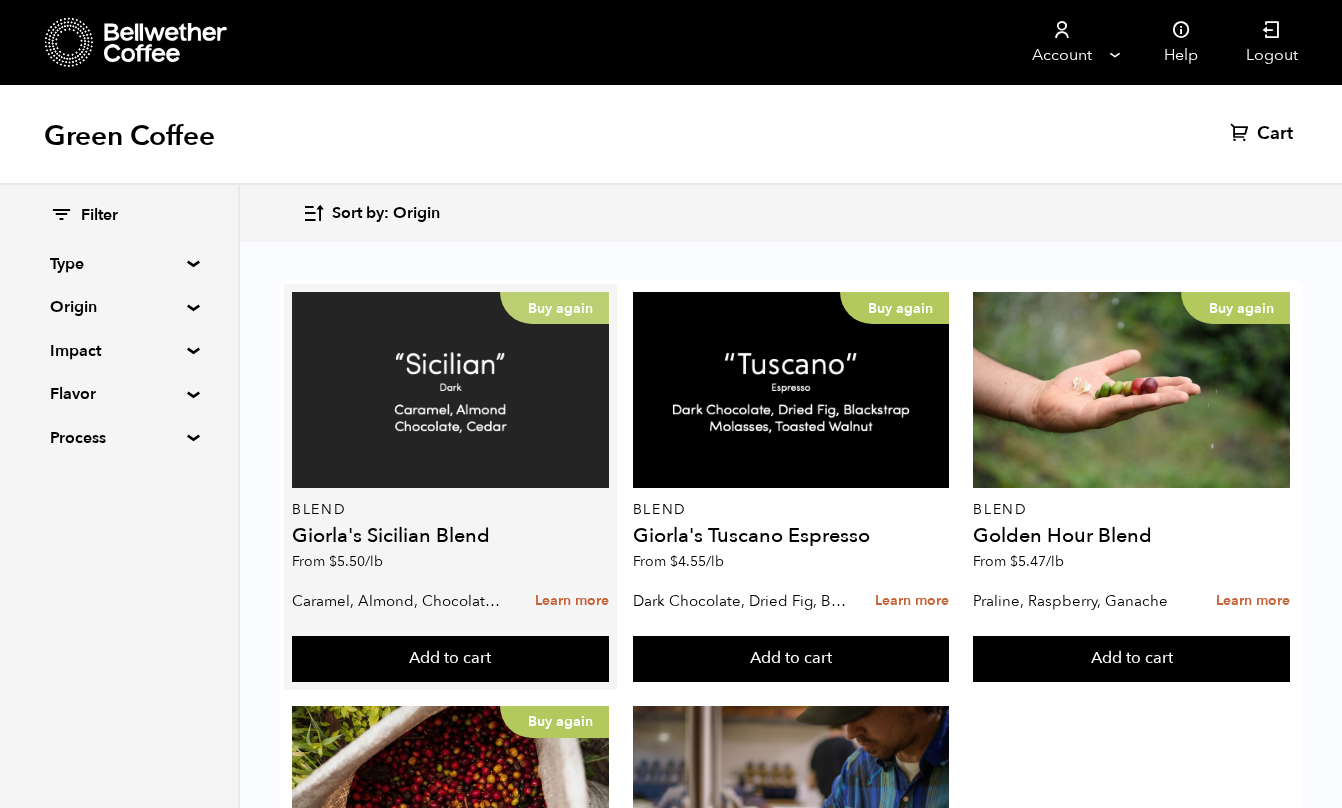 scroll, scrollTop: 46, scrollLeft: 0, axis: vertical 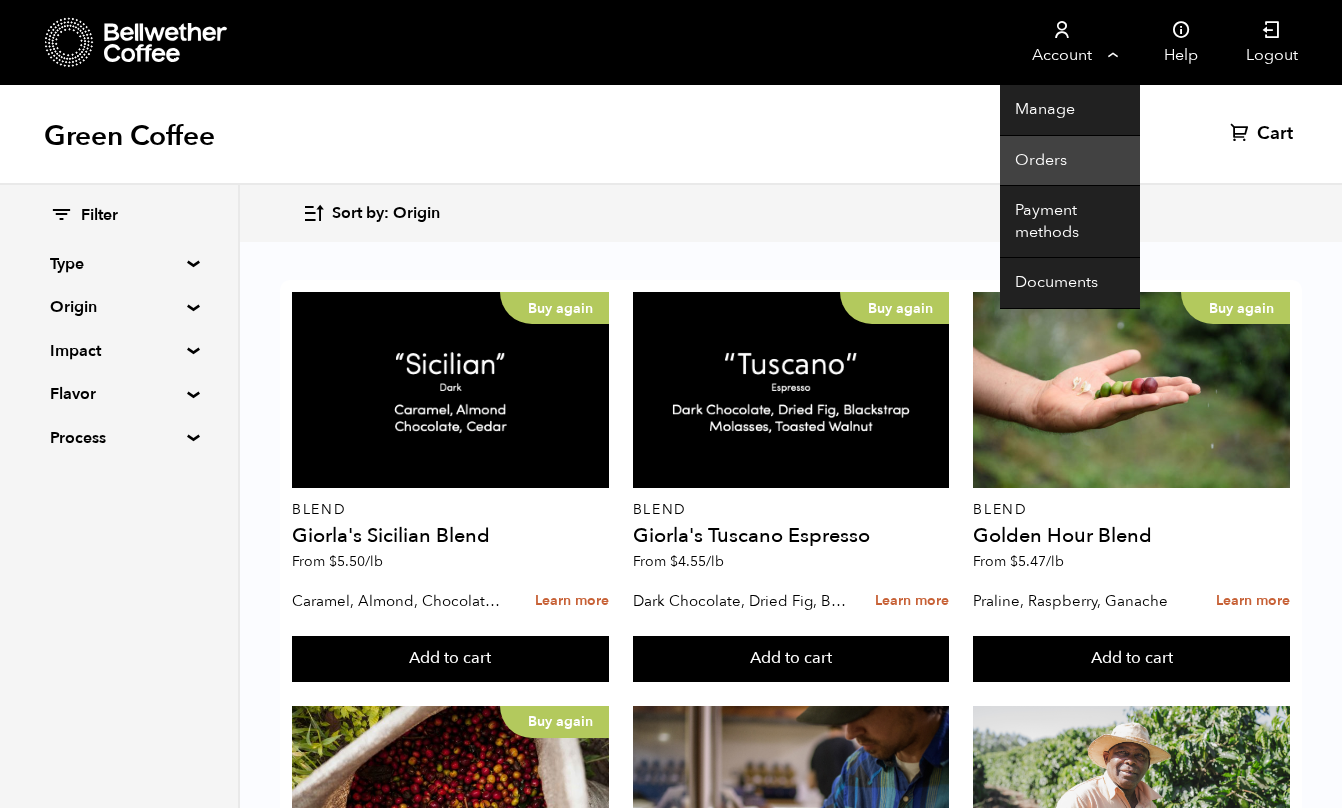 click on "Orders" at bounding box center (1070, 161) 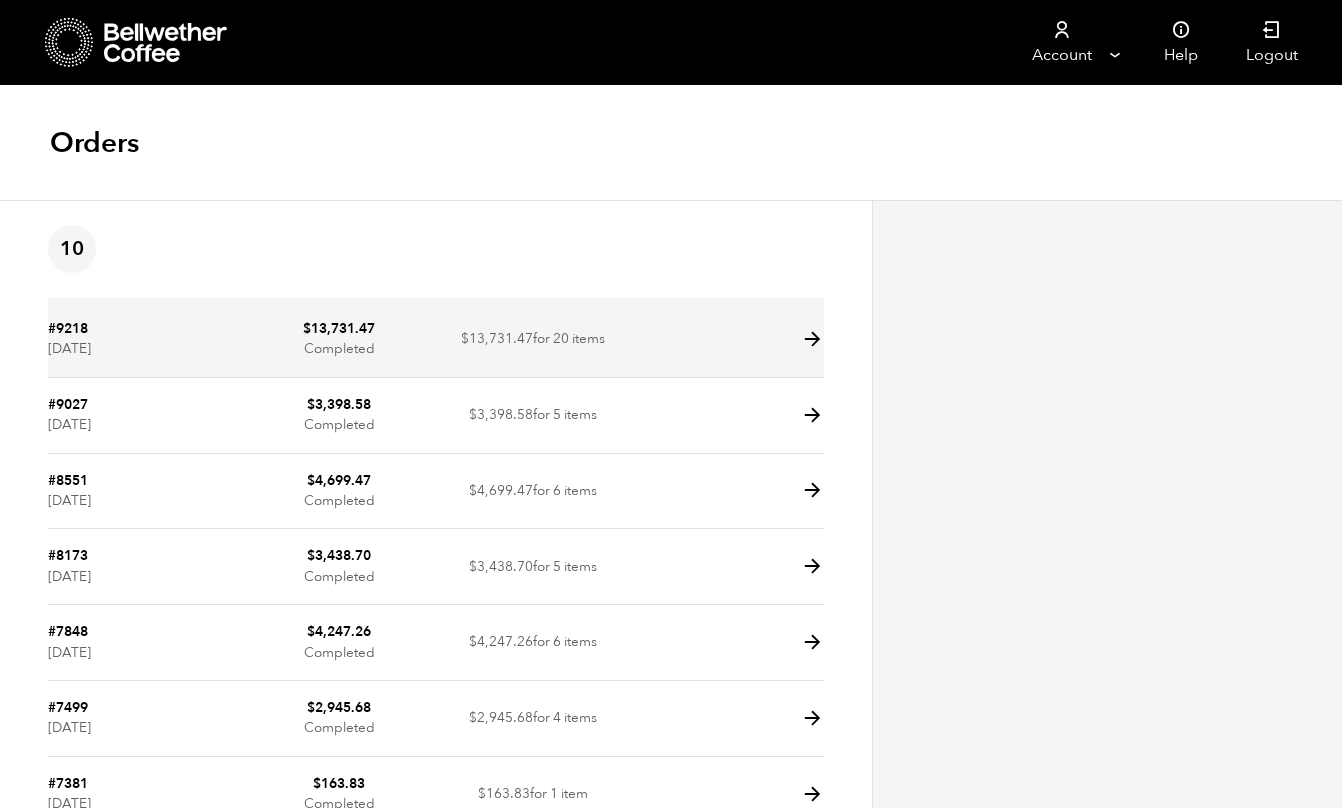 scroll, scrollTop: 0, scrollLeft: 0, axis: both 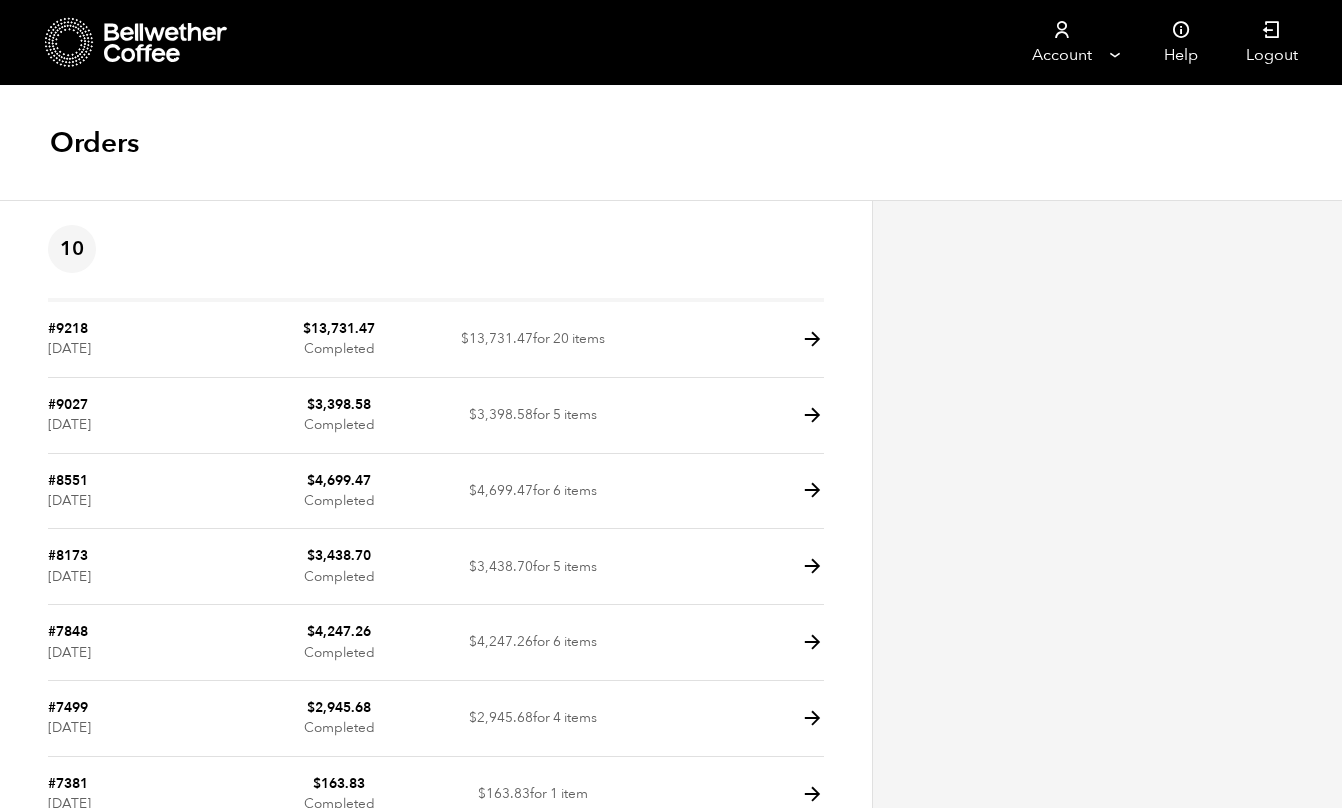 click at bounding box center (69, 42) 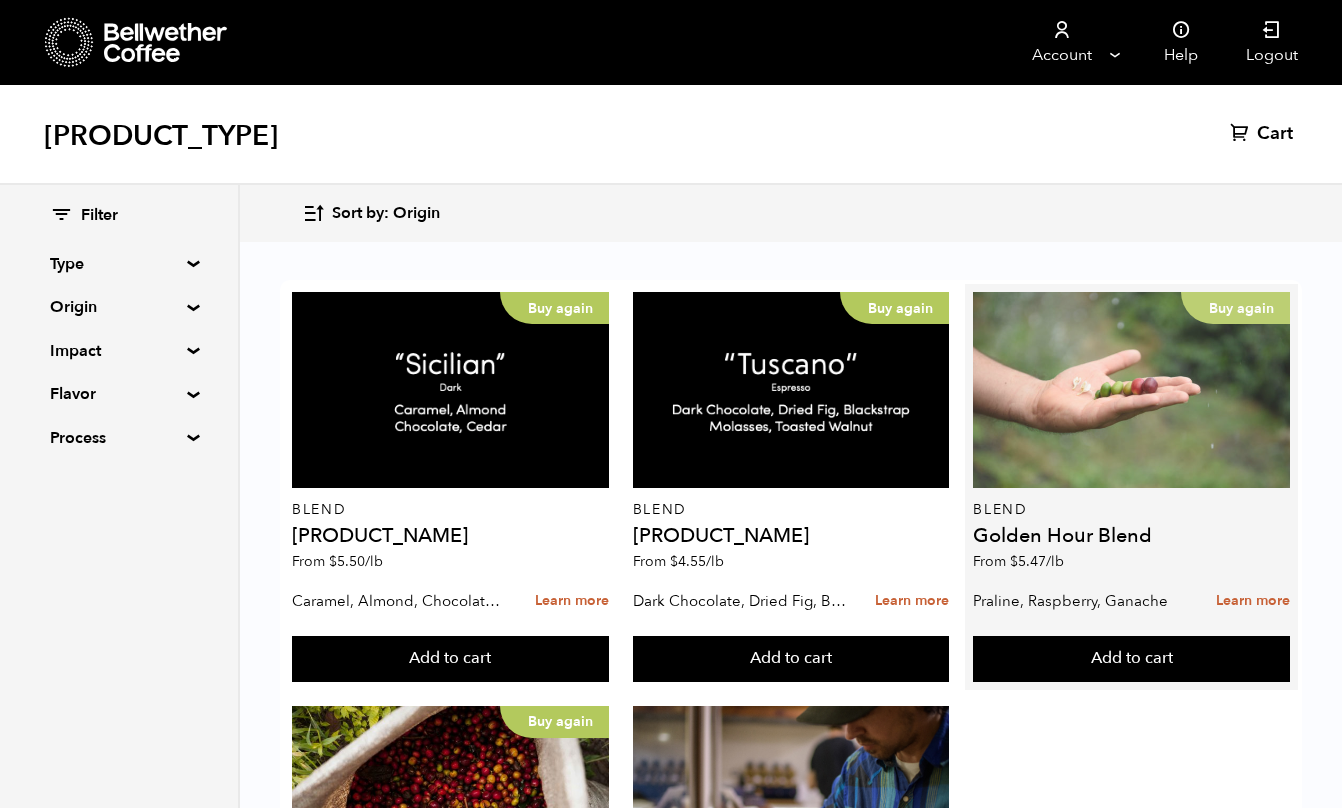 scroll, scrollTop: 0, scrollLeft: 0, axis: both 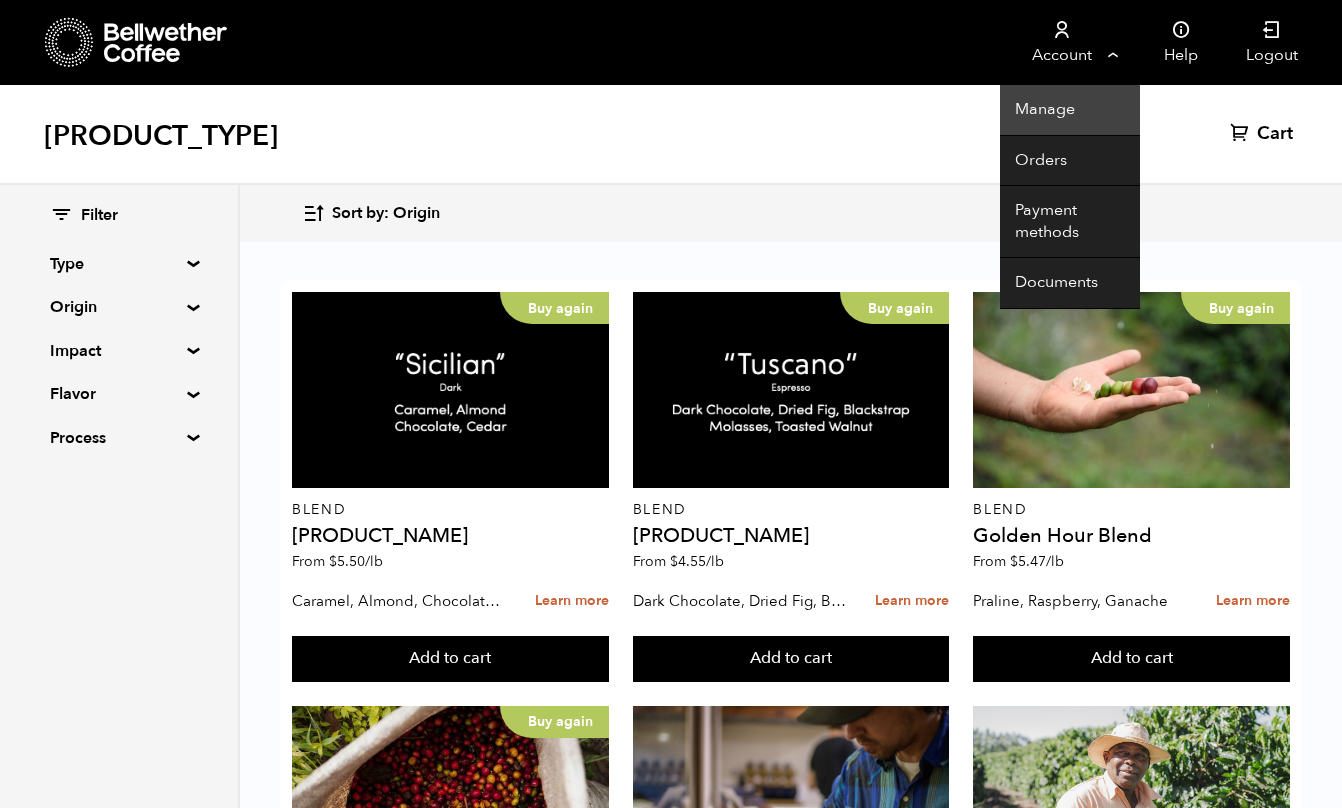 click on "Manage" at bounding box center [1070, 110] 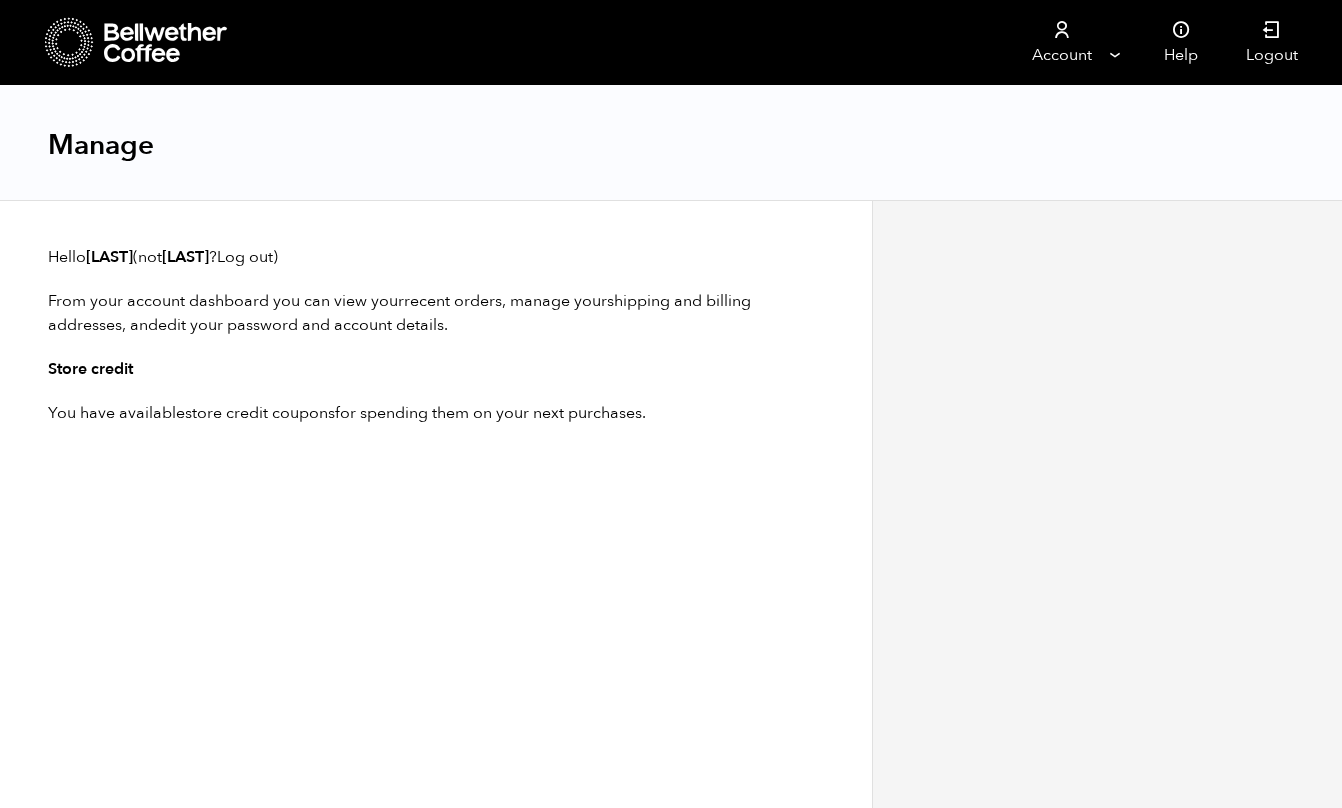 scroll, scrollTop: 0, scrollLeft: 0, axis: both 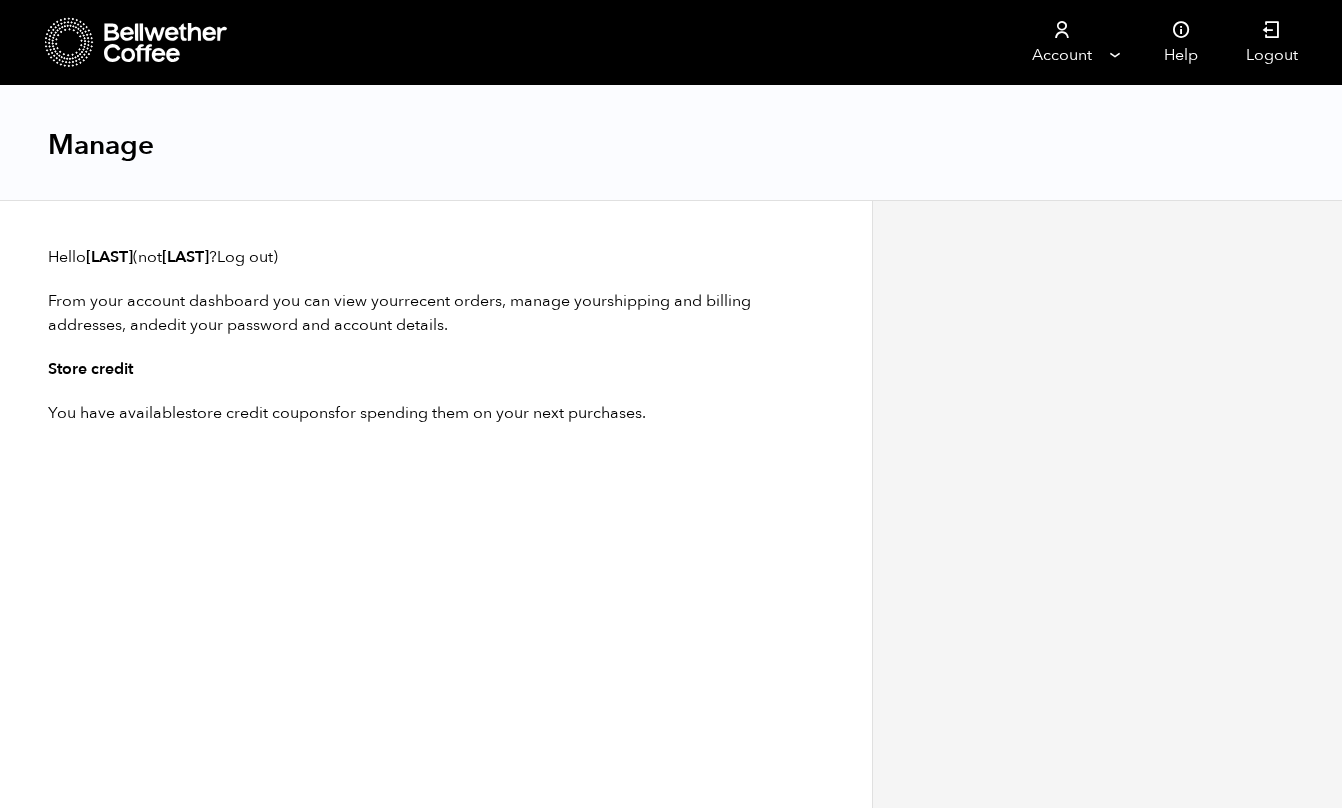 click at bounding box center [69, 42] 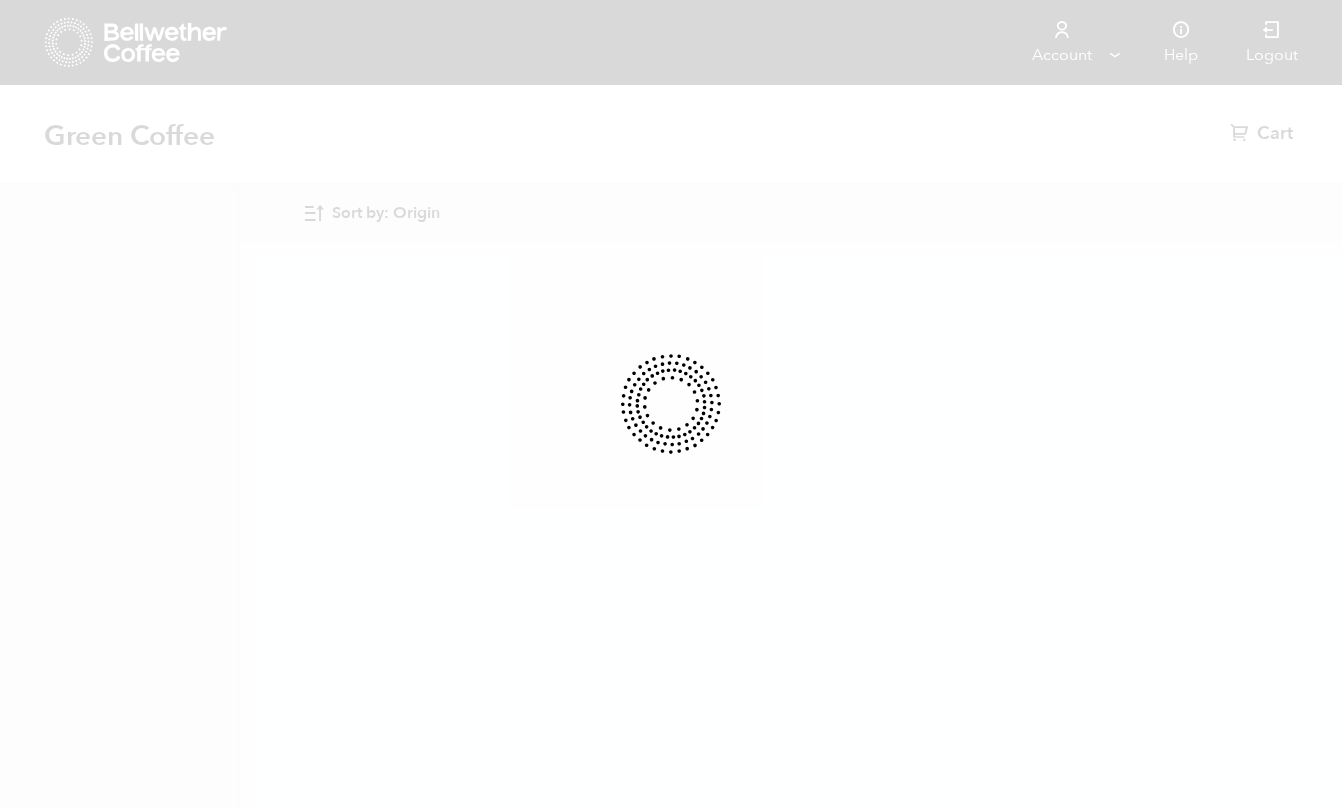 scroll, scrollTop: 0, scrollLeft: 0, axis: both 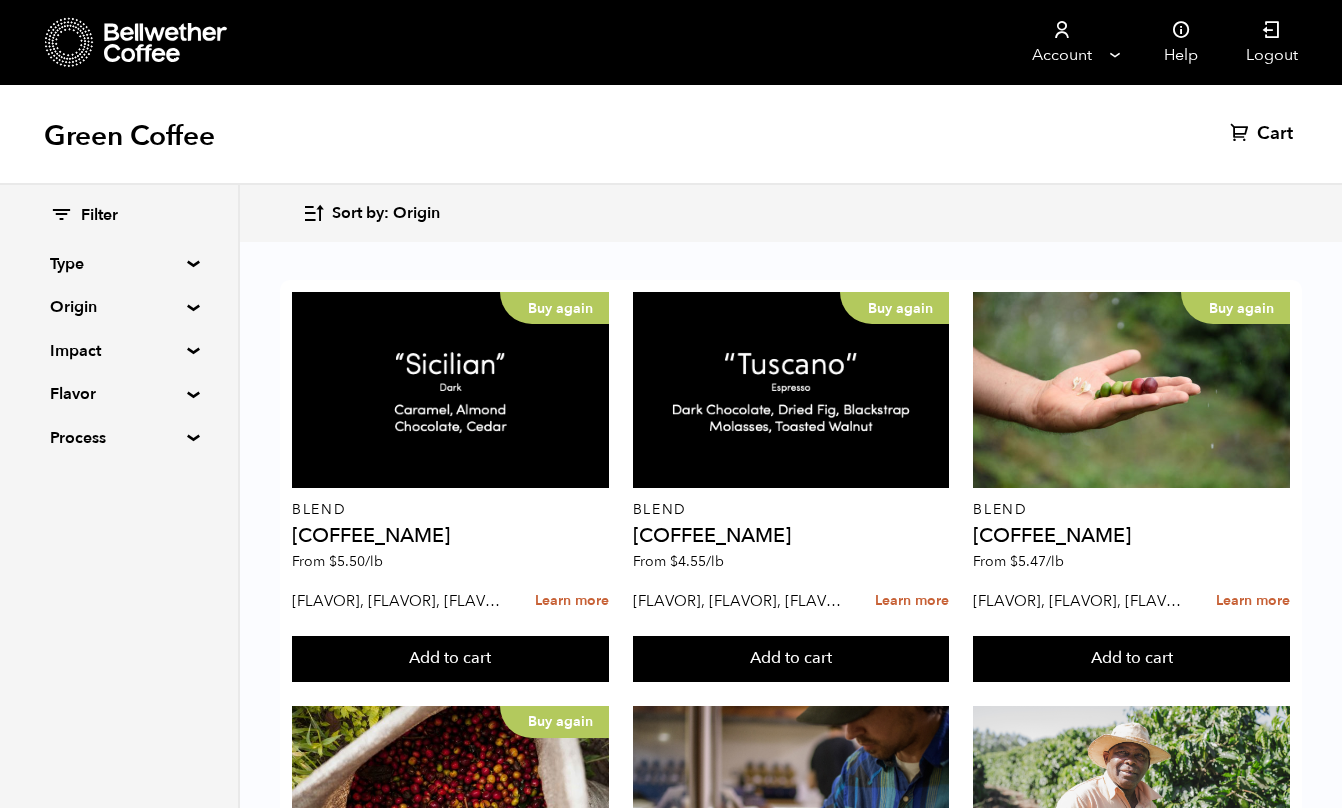 click on "Type" at bounding box center [119, 264] 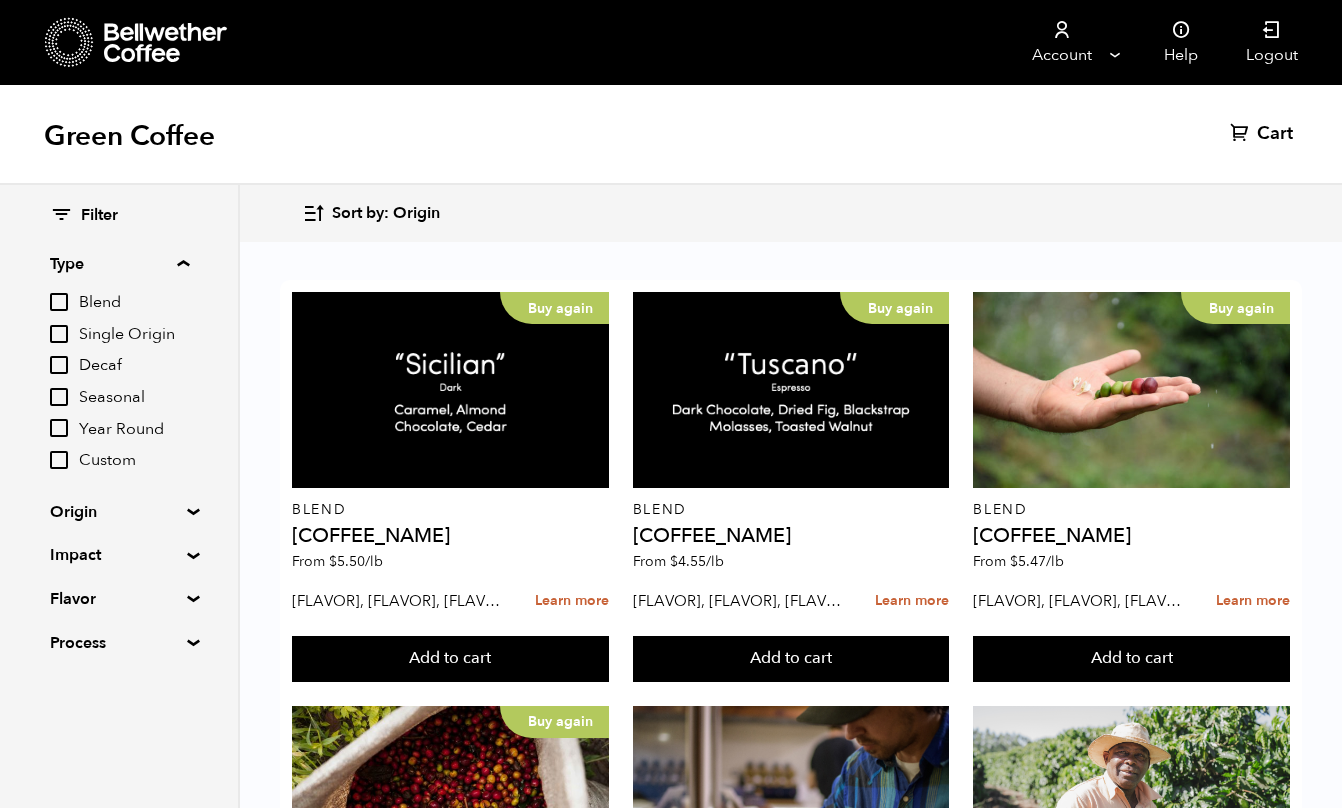 click on "Type" at bounding box center [119, 264] 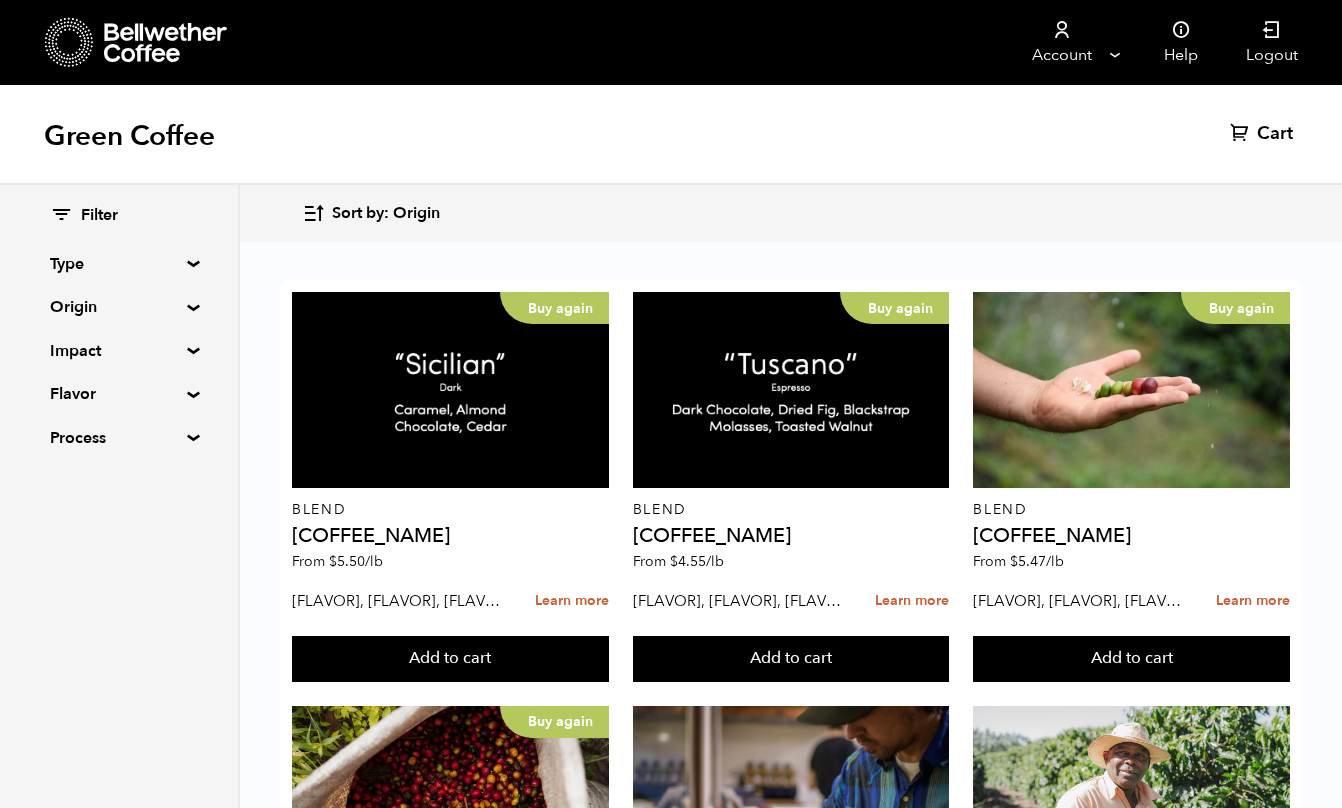 click on "Filter   Type       Blend   Single Origin   Decaf   Seasonal   Year Round   Custom Origin       Blend   Brazil   Burundi   Colombia   El Salvador   Ethiopia   Guatemala   Honduras   Mexico   Nicaragua   Peru   Rwanda   Sumatra Impact       Organic   Women's Lot   Living Income Pricing   Farmer Impact Fund Flavor       Chocolate   Citrus Fruit   Floral   Fruity   Nutty   Sweet Process       Natural   Washed   Wet-hulled" at bounding box center [119, 327] 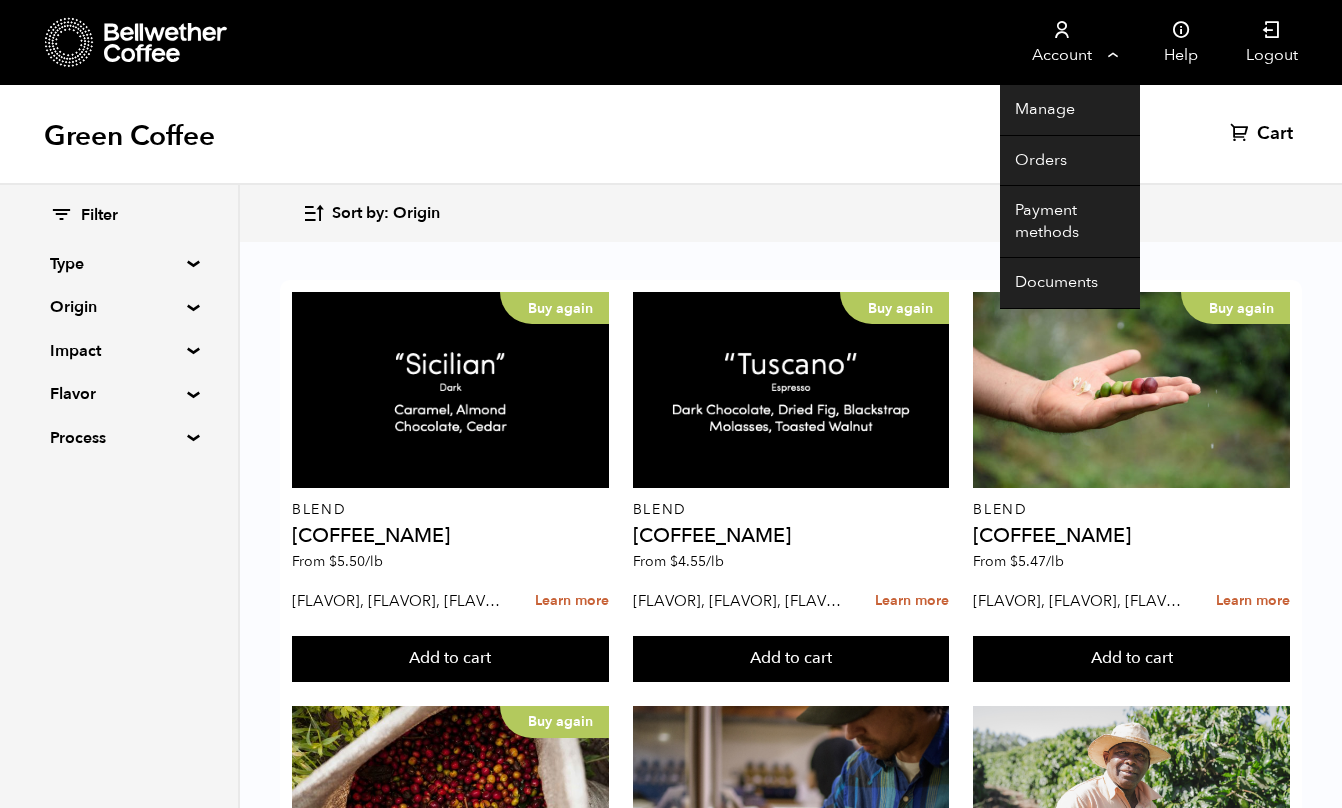 click on "Account" at bounding box center [1061, 42] 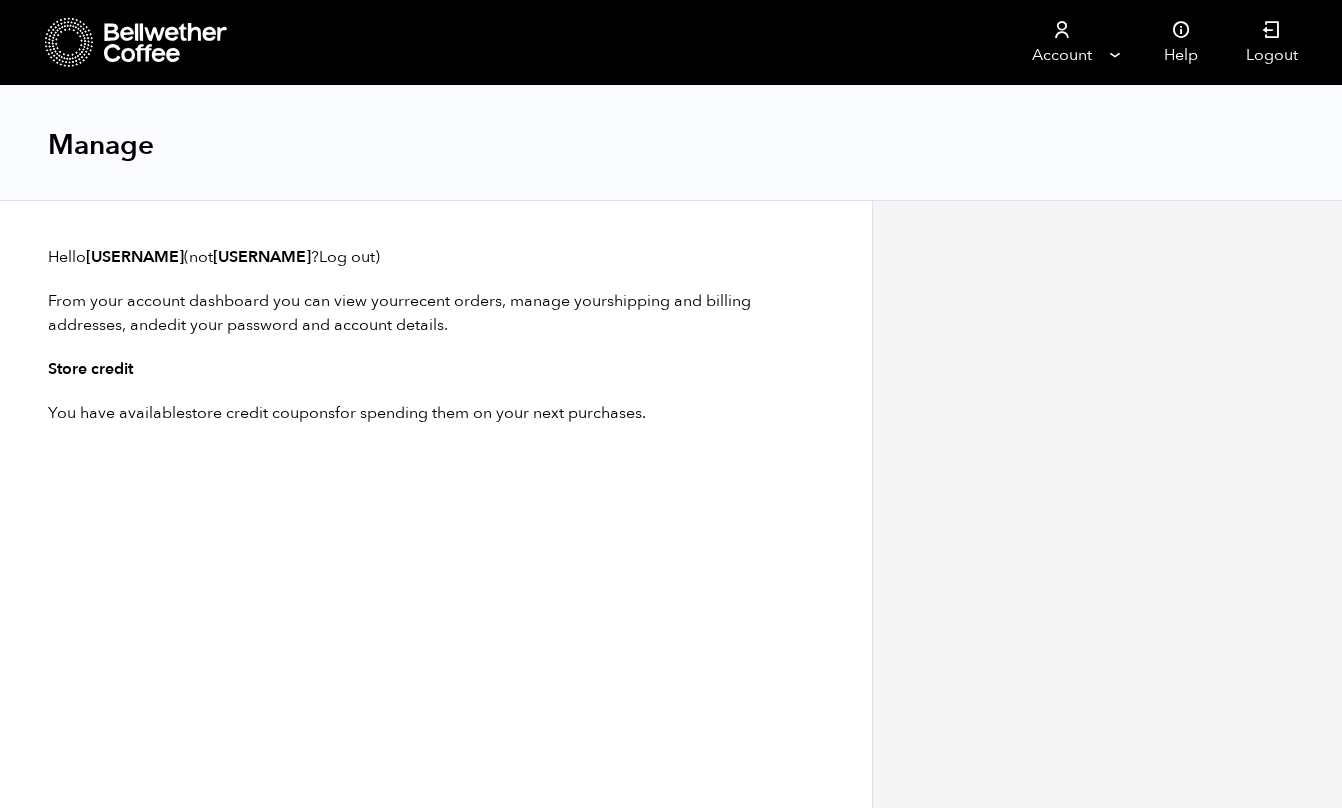scroll, scrollTop: 0, scrollLeft: 0, axis: both 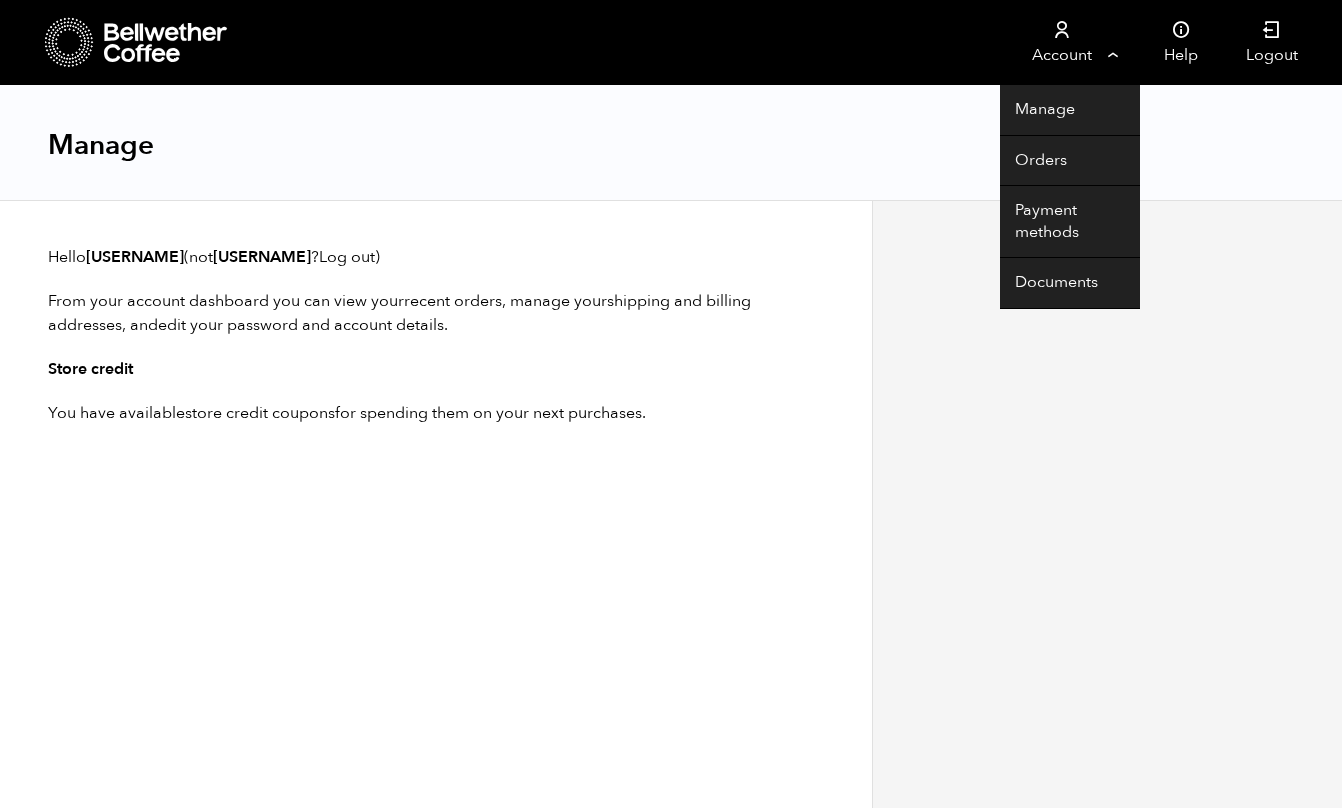 click on "Account" at bounding box center (1061, 42) 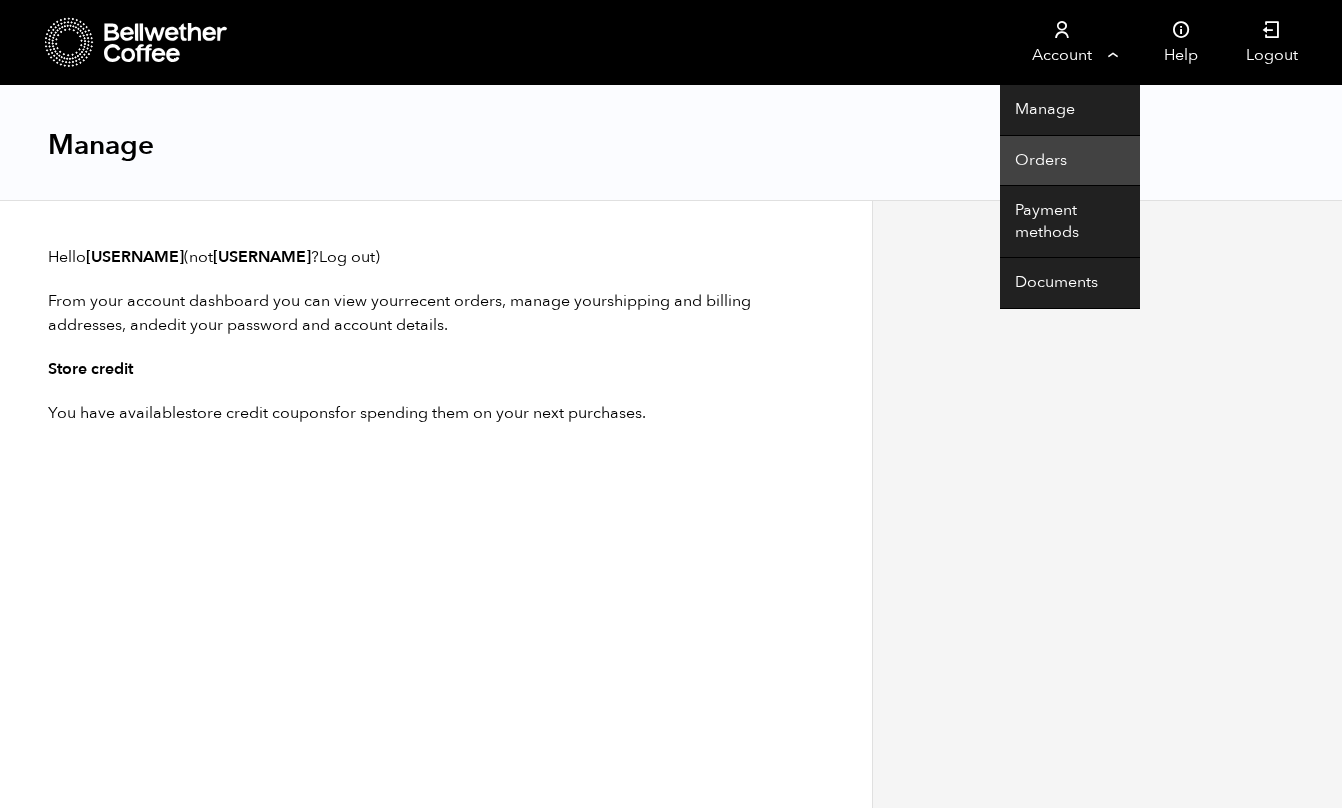 click on "Orders" at bounding box center [1070, 161] 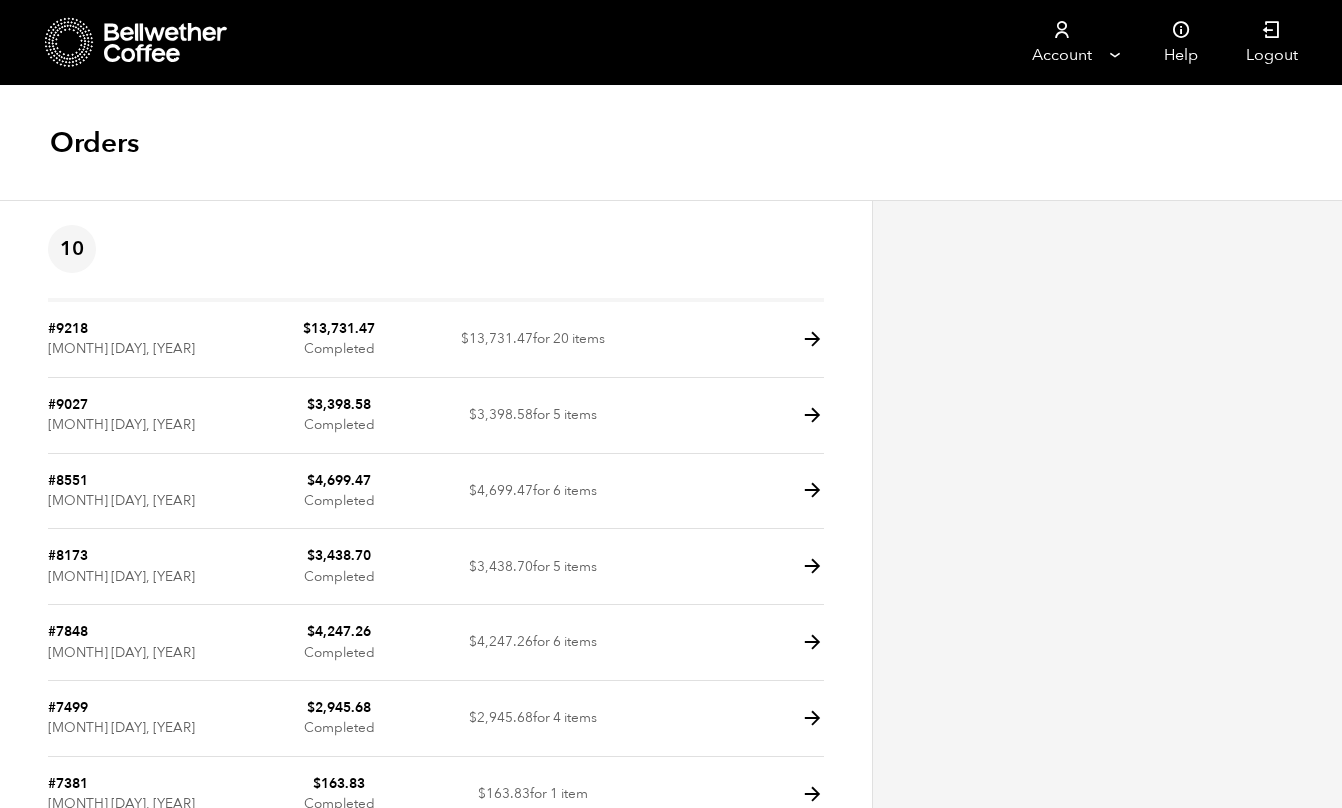 scroll, scrollTop: 0, scrollLeft: 0, axis: both 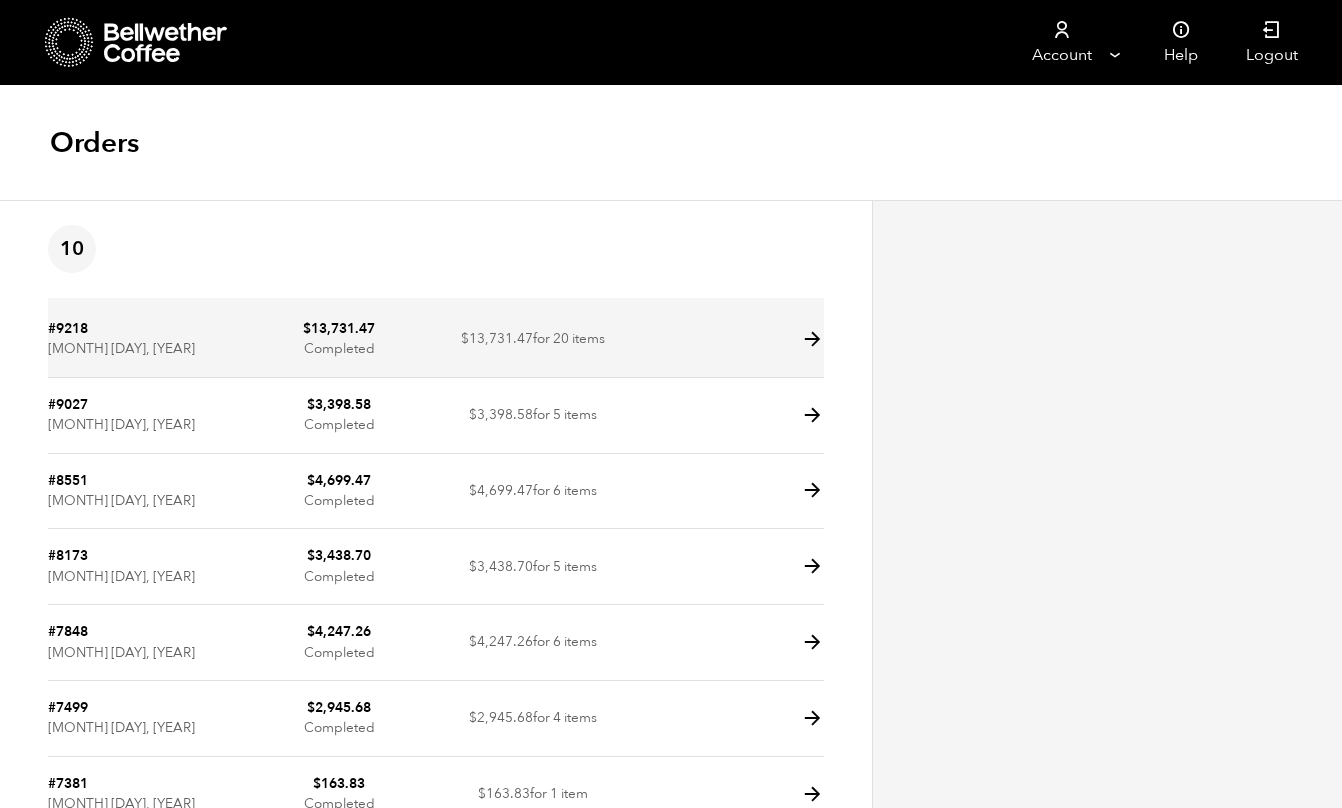 click on "$ 13,731.47" at bounding box center (497, 338) 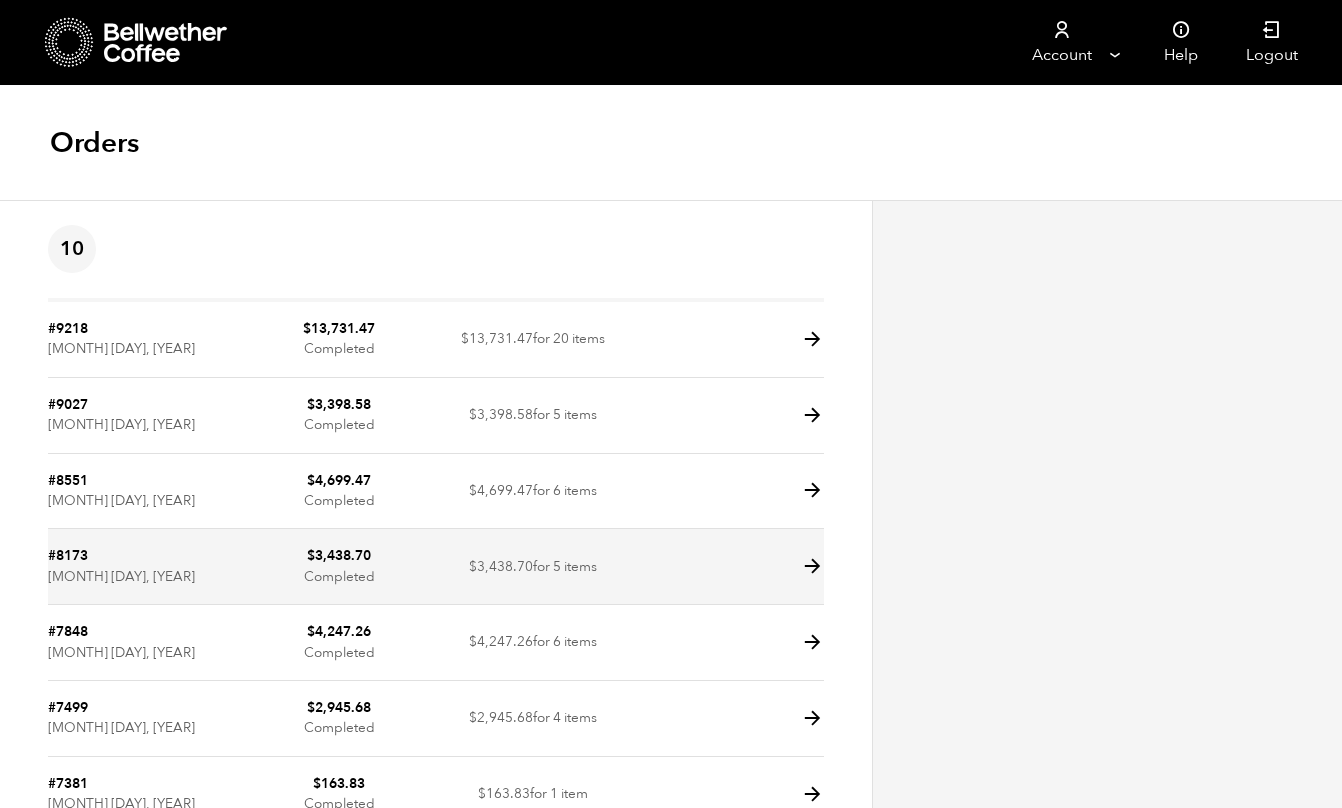 click on "$ 3,438.70" at bounding box center (339, 328) 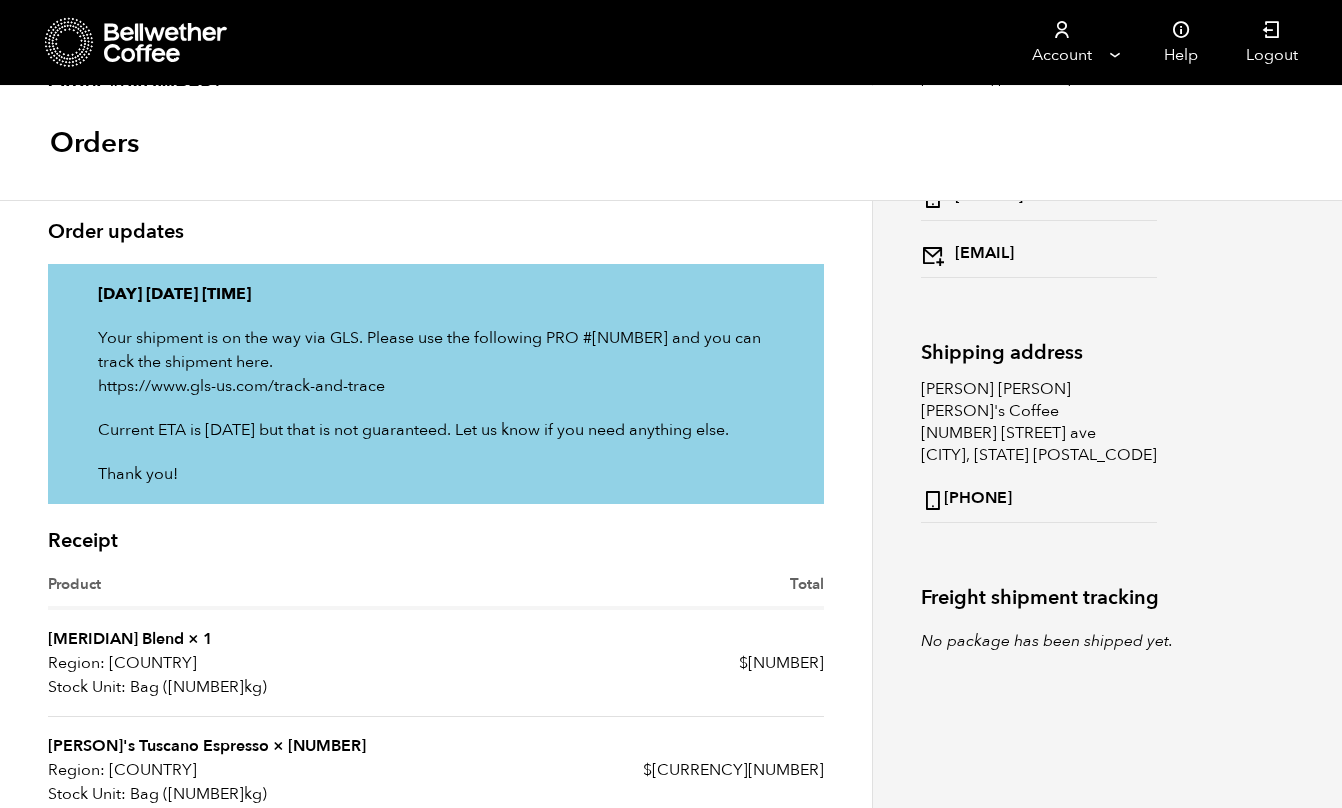 scroll, scrollTop: 163, scrollLeft: 0, axis: vertical 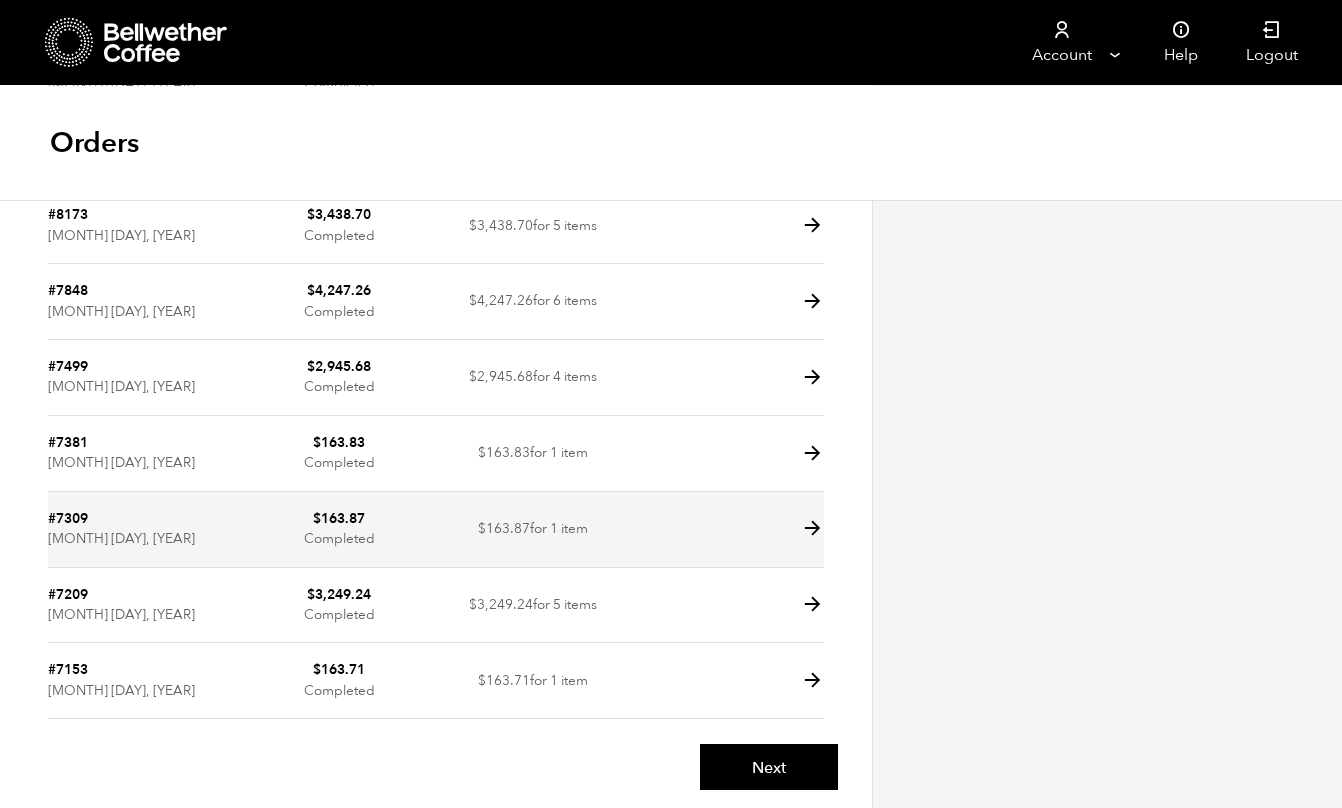 click at bounding box center (812, 528) 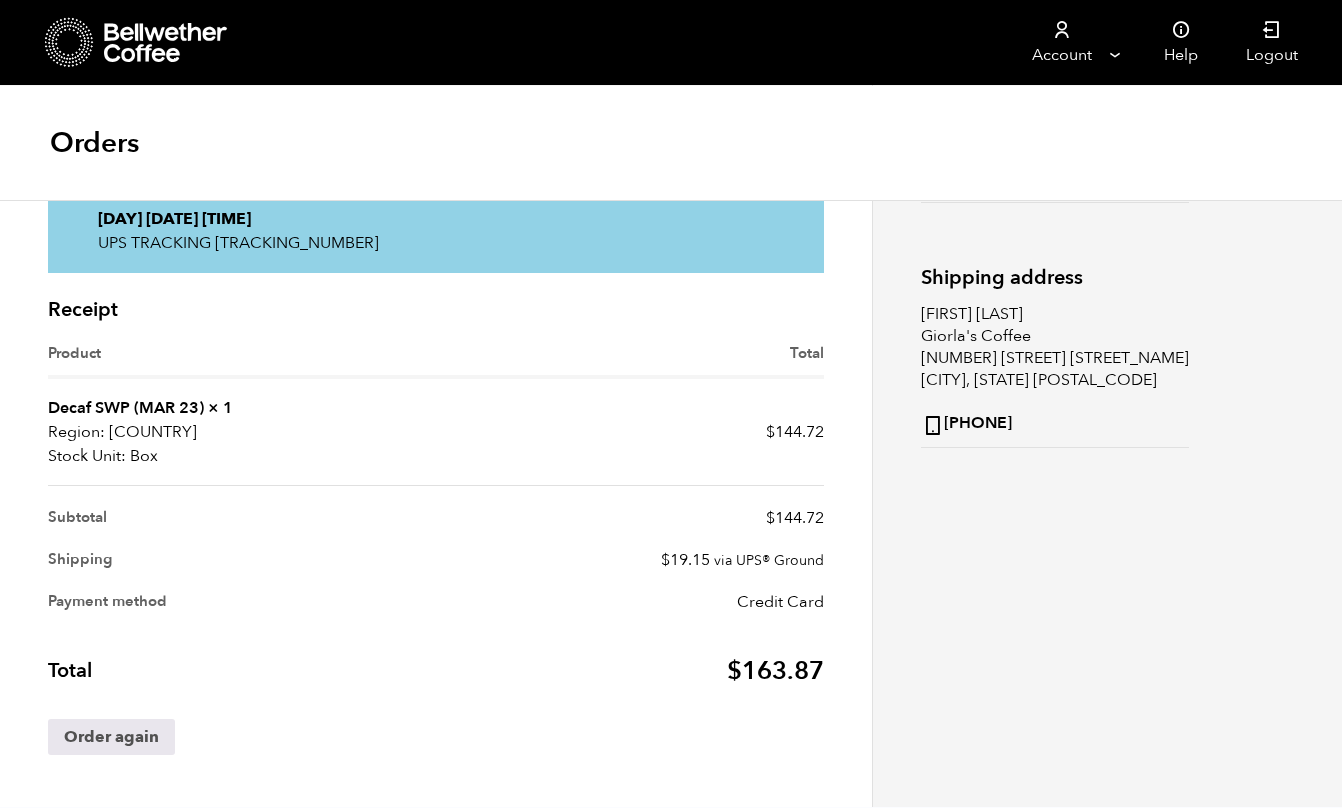 scroll, scrollTop: 280, scrollLeft: 0, axis: vertical 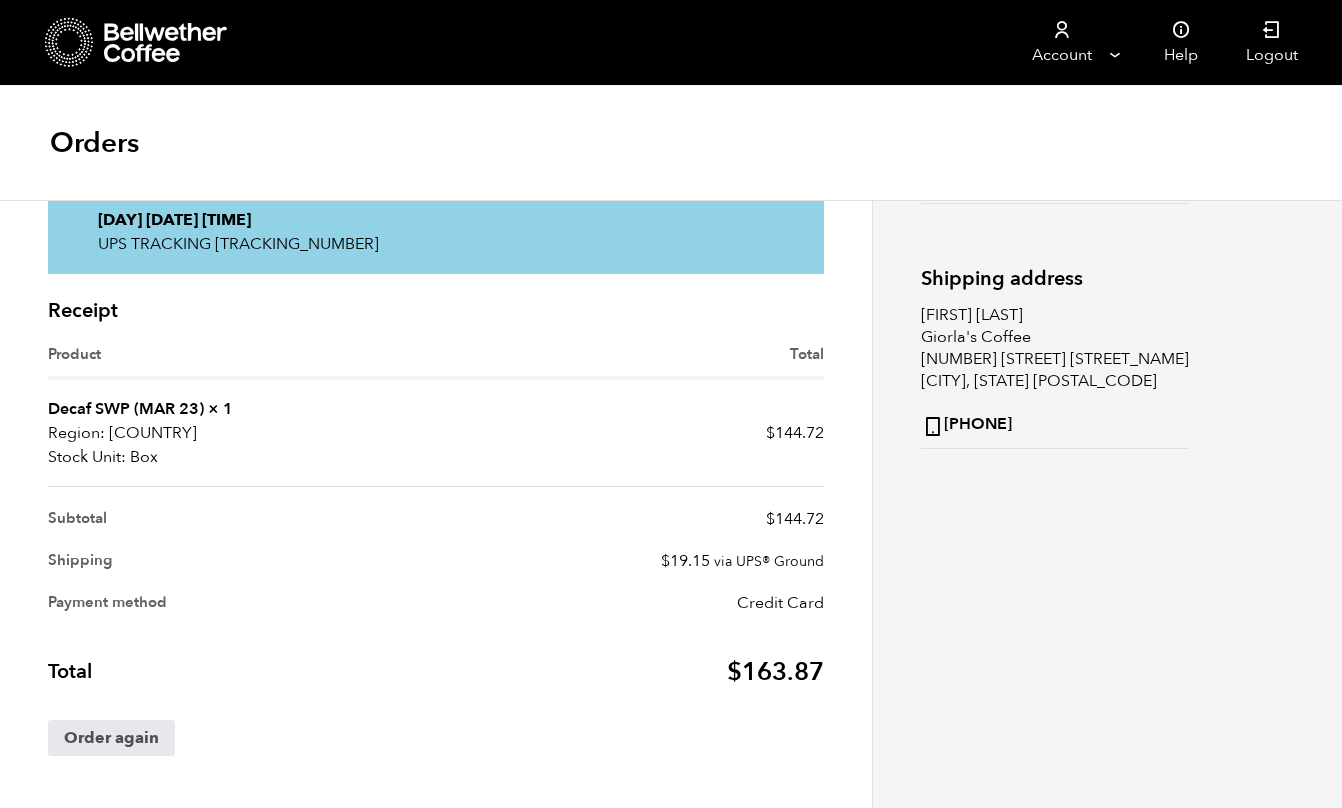 click on "Decaf SWP (MAR 23)" at bounding box center [126, 409] 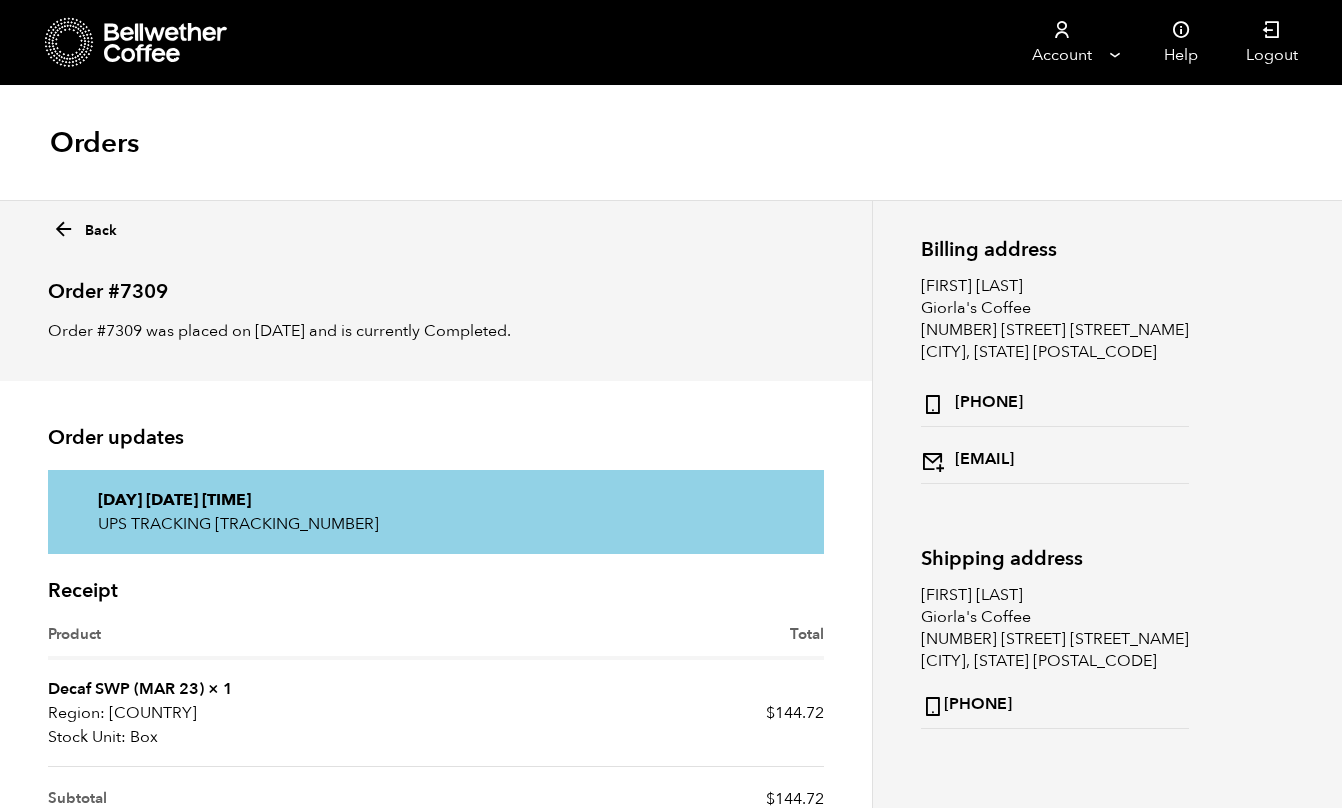 scroll, scrollTop: 0, scrollLeft: 0, axis: both 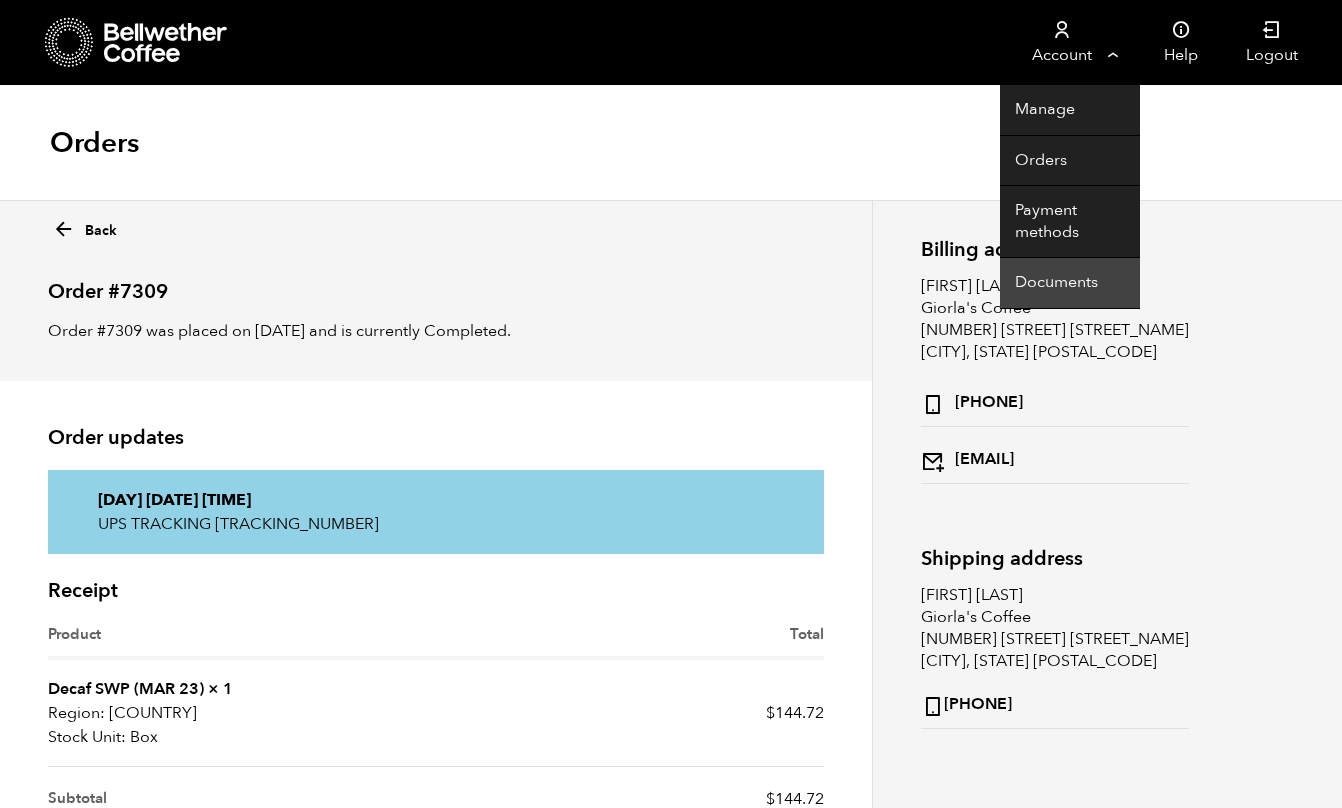 click on "Documents" at bounding box center (1070, 283) 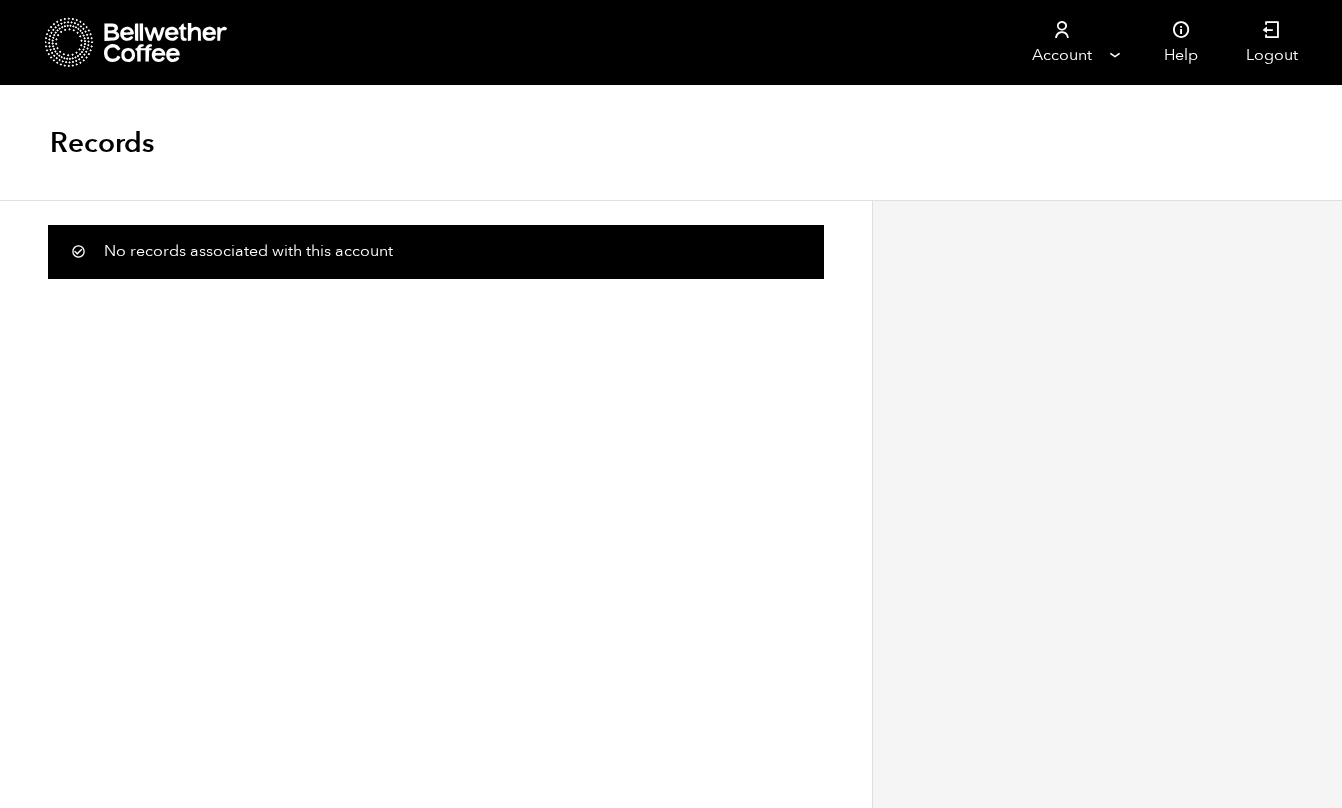 scroll, scrollTop: 0, scrollLeft: 0, axis: both 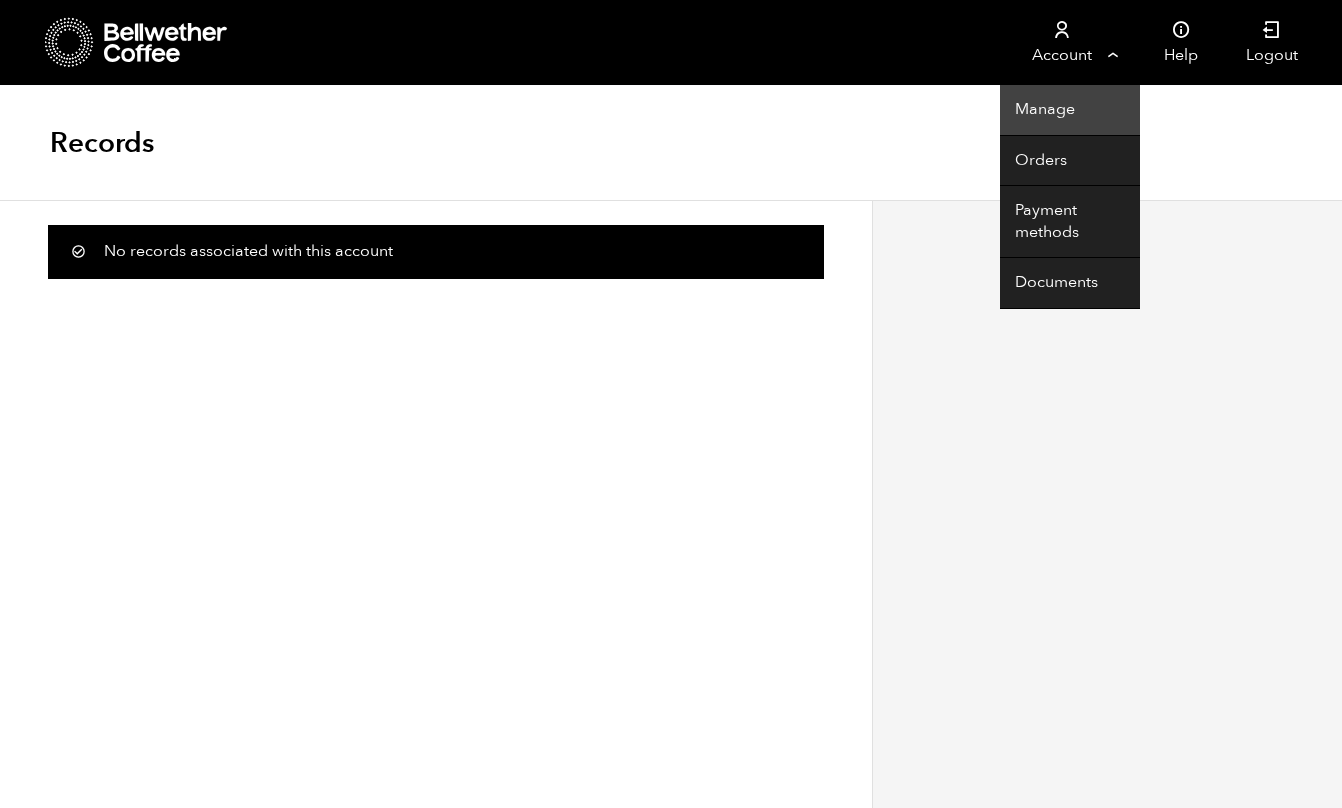 click on "Manage" at bounding box center (1070, 110) 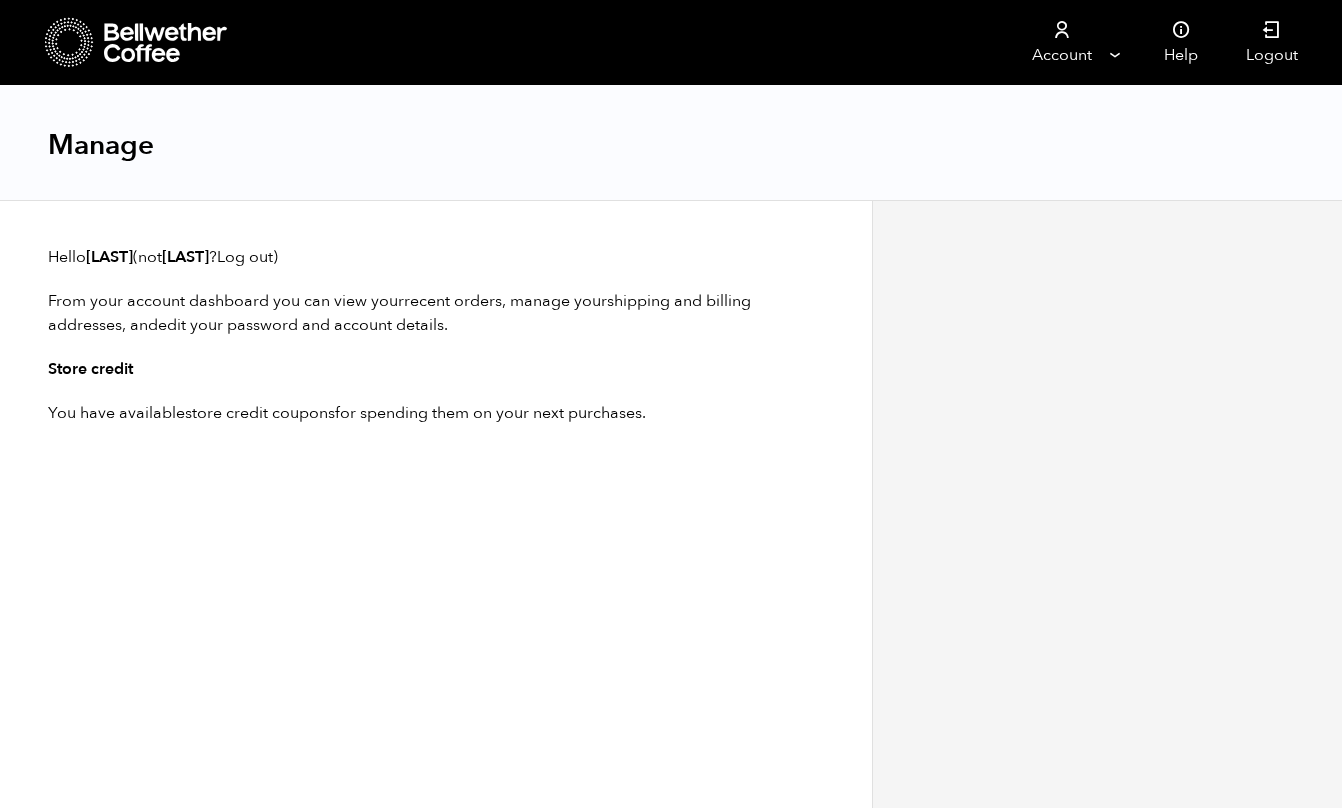 scroll, scrollTop: 0, scrollLeft: 0, axis: both 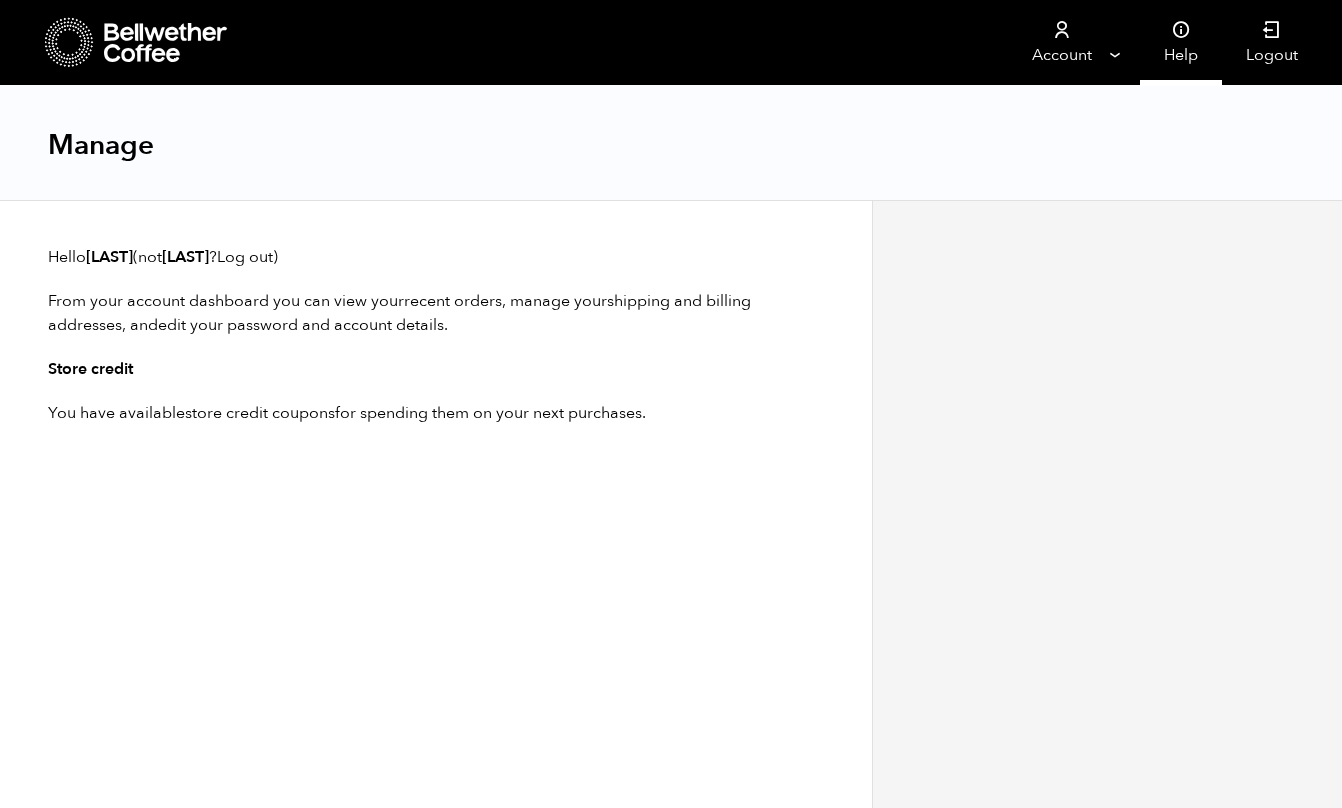 click on "Help" at bounding box center (1181, 42) 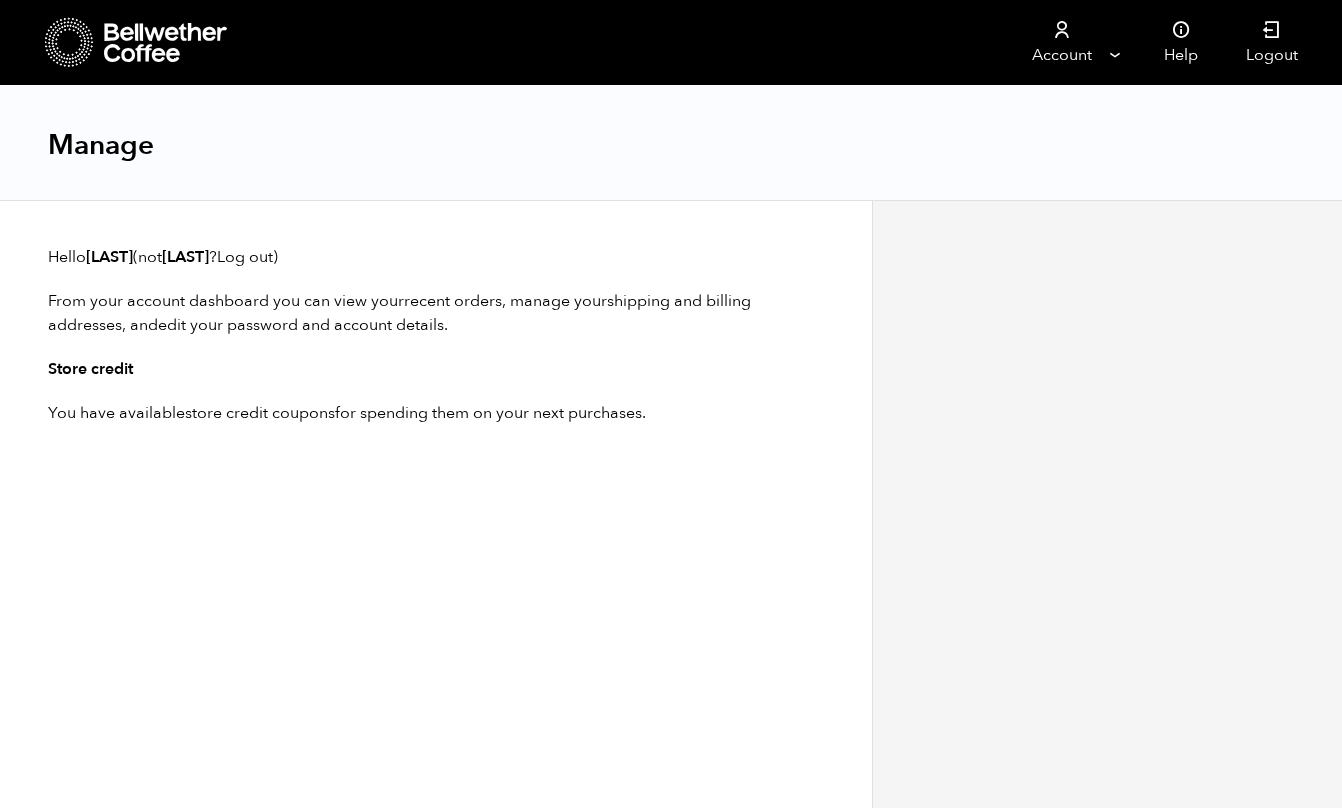 scroll, scrollTop: 0, scrollLeft: 0, axis: both 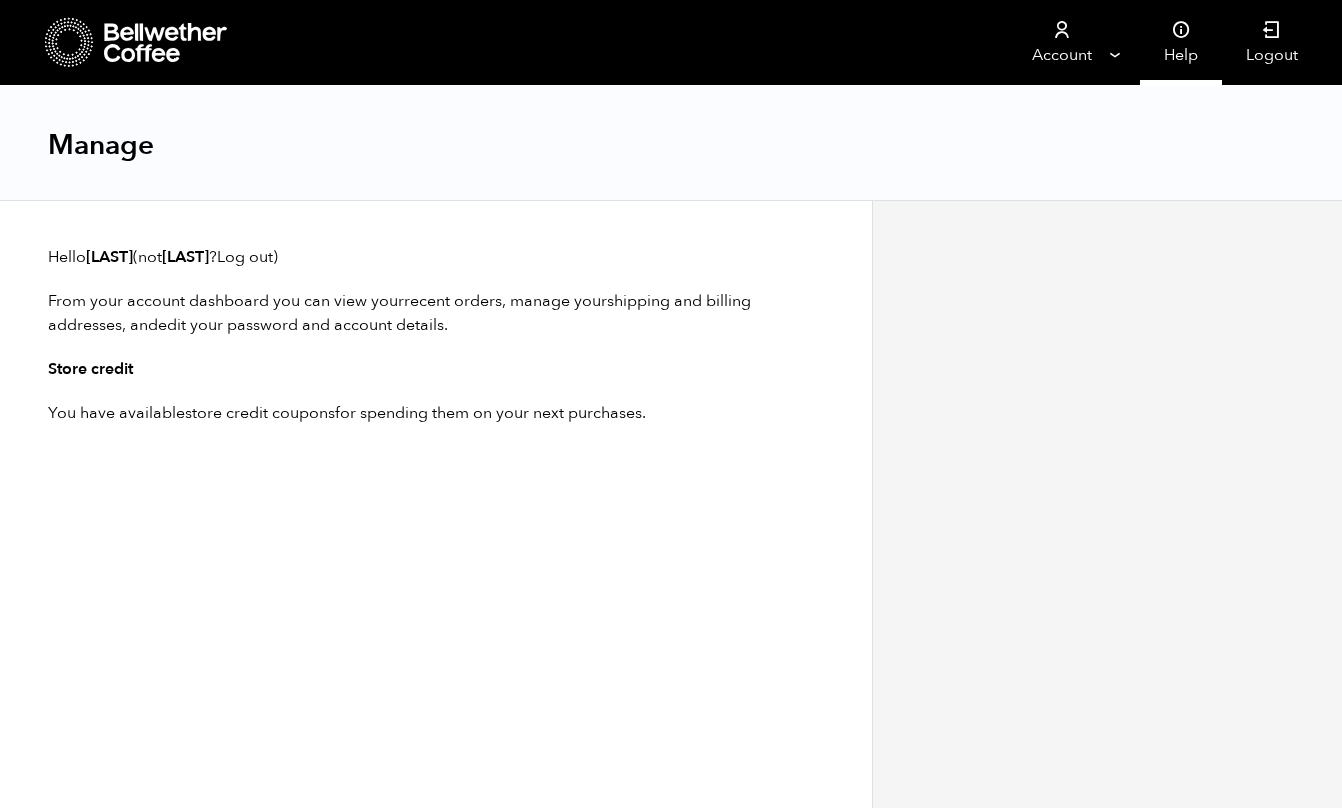 click at bounding box center [1181, 30] 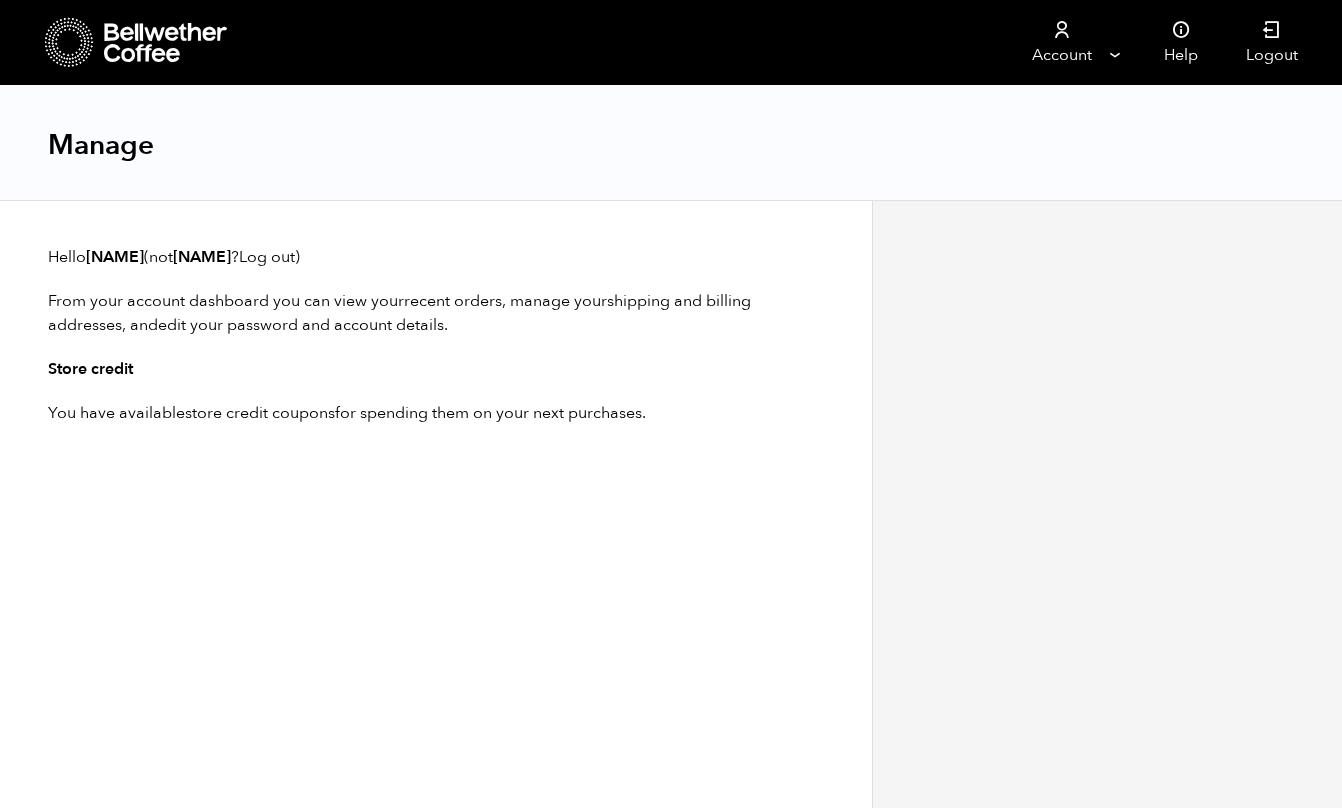 scroll, scrollTop: 0, scrollLeft: 0, axis: both 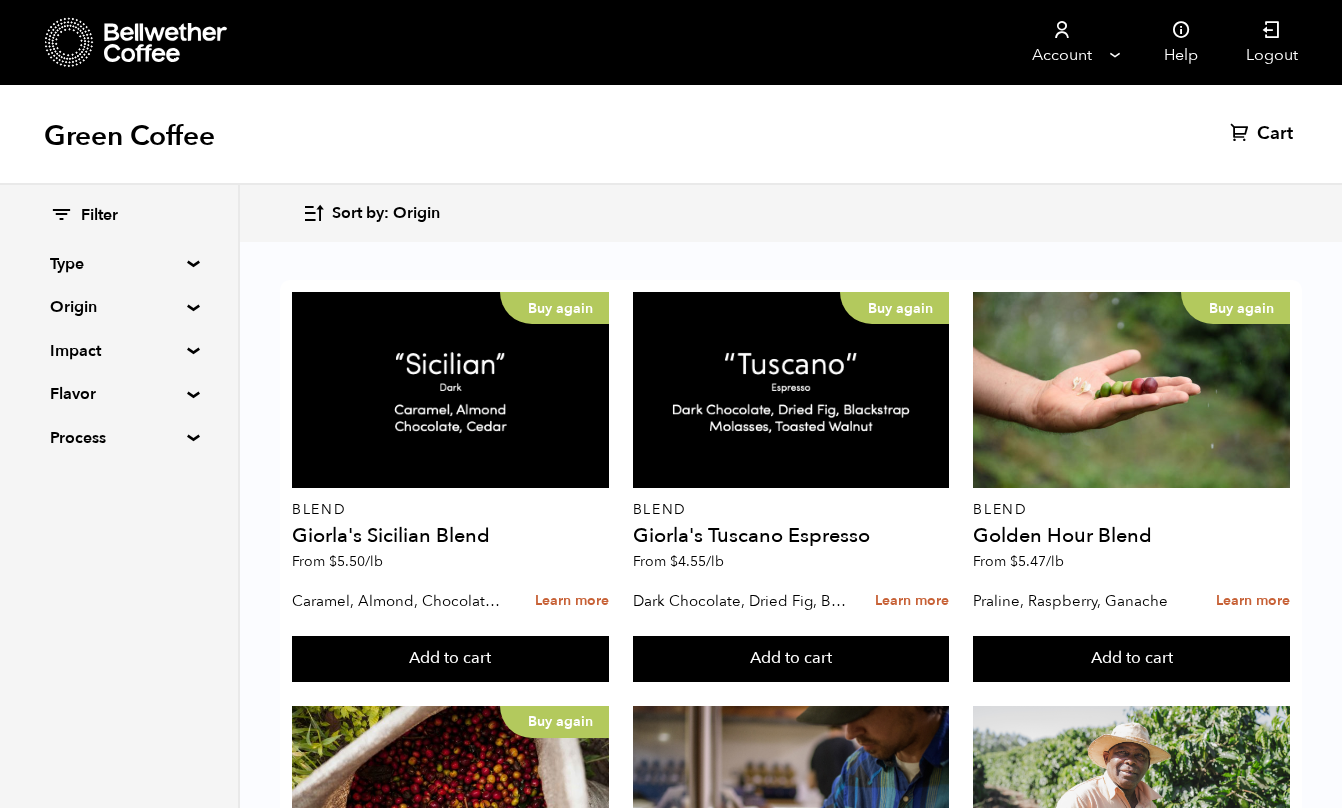 click on "Filter" at bounding box center [99, 216] 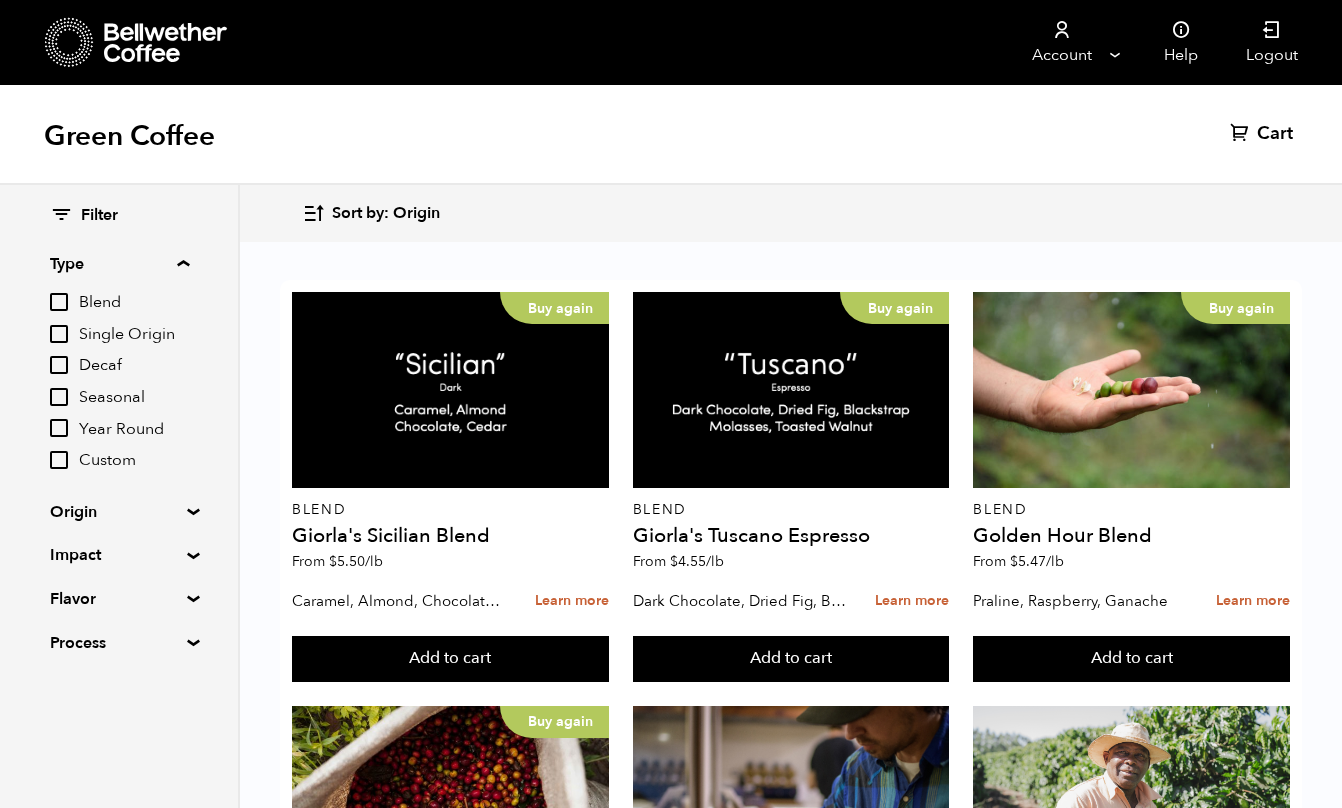 click on "Type" at bounding box center [119, 264] 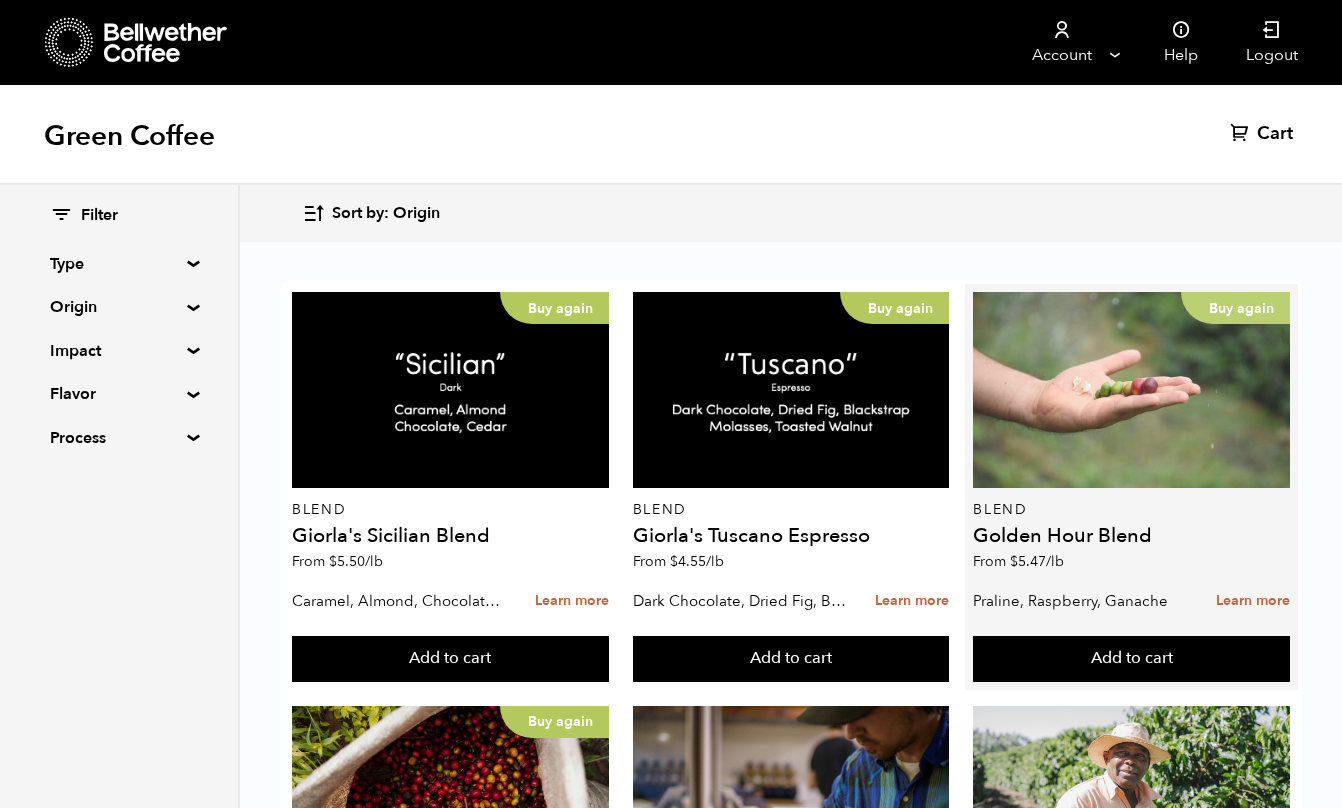 scroll, scrollTop: 0, scrollLeft: 0, axis: both 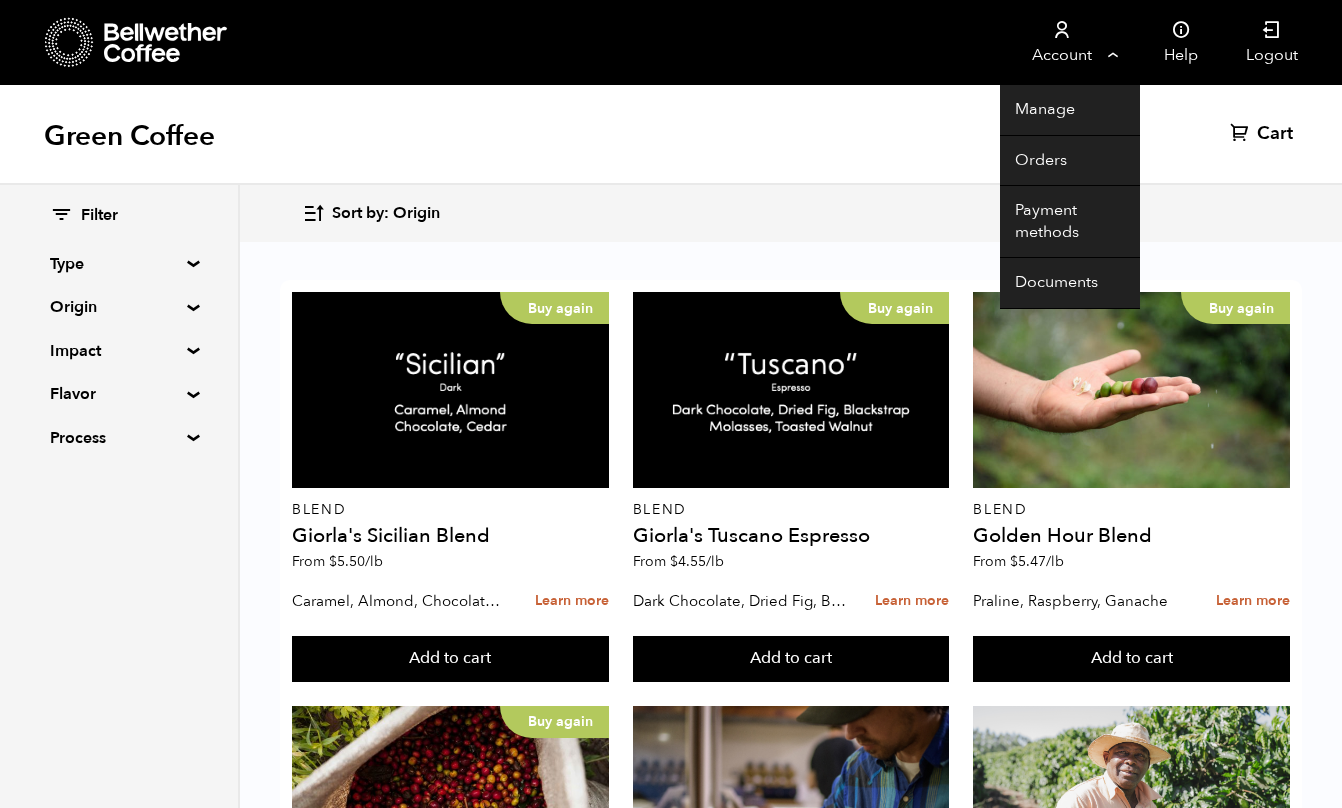 click on "Account" at bounding box center [1061, 42] 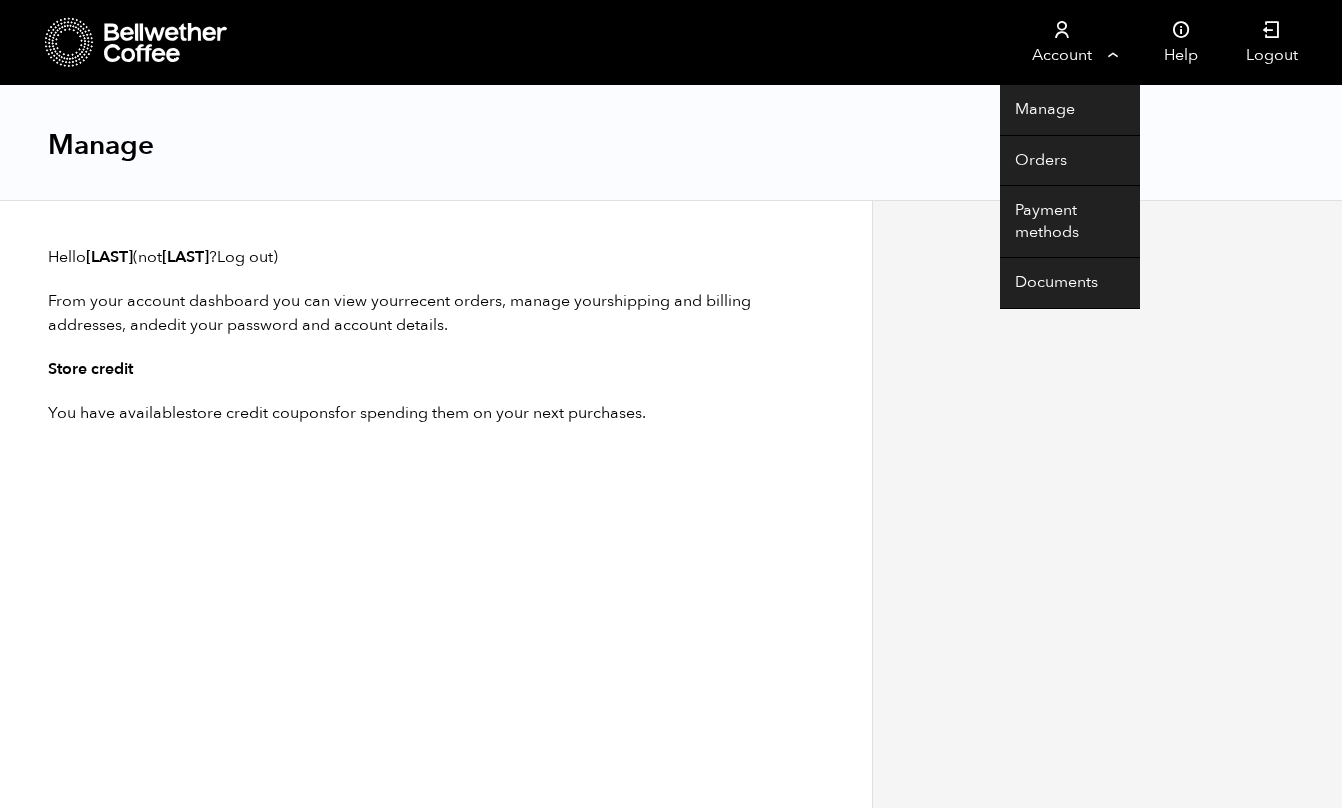 scroll, scrollTop: 0, scrollLeft: 0, axis: both 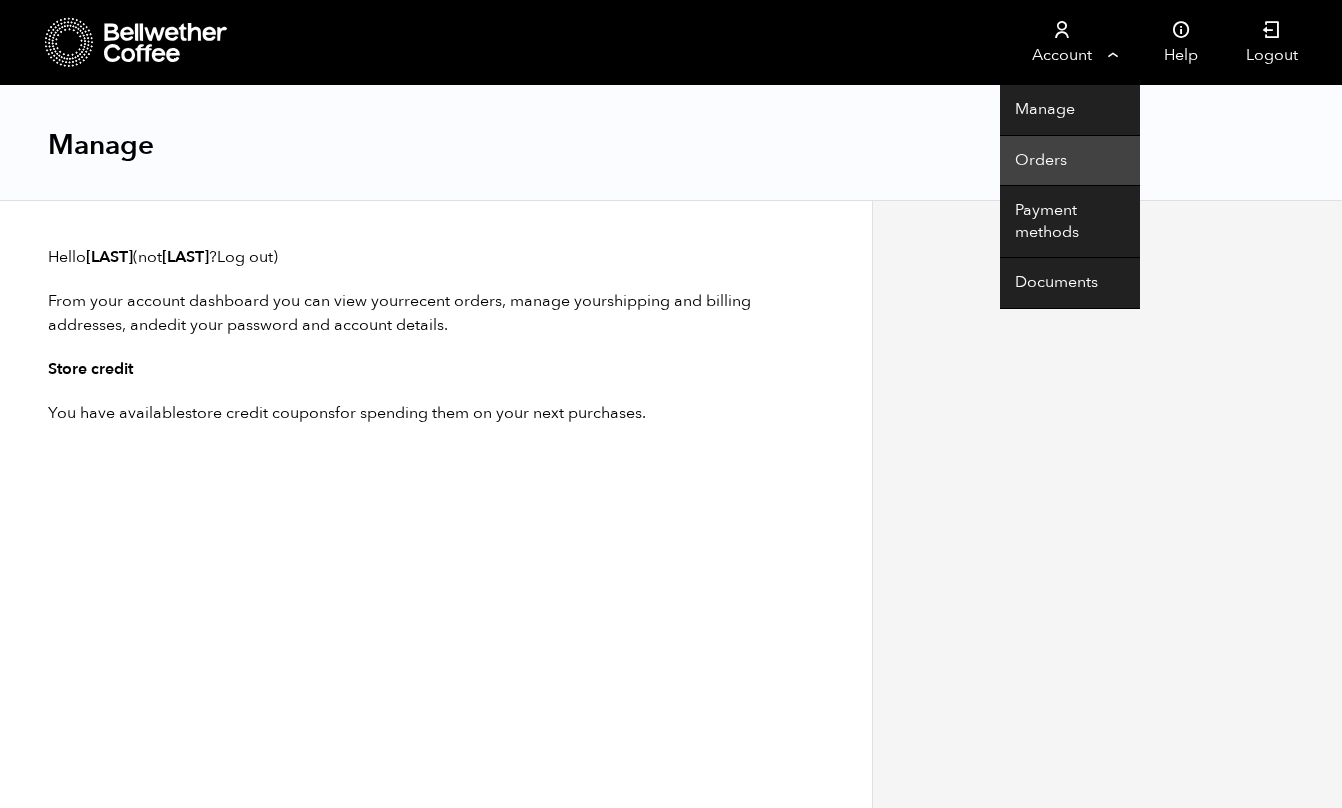 click on "Orders" at bounding box center [1070, 161] 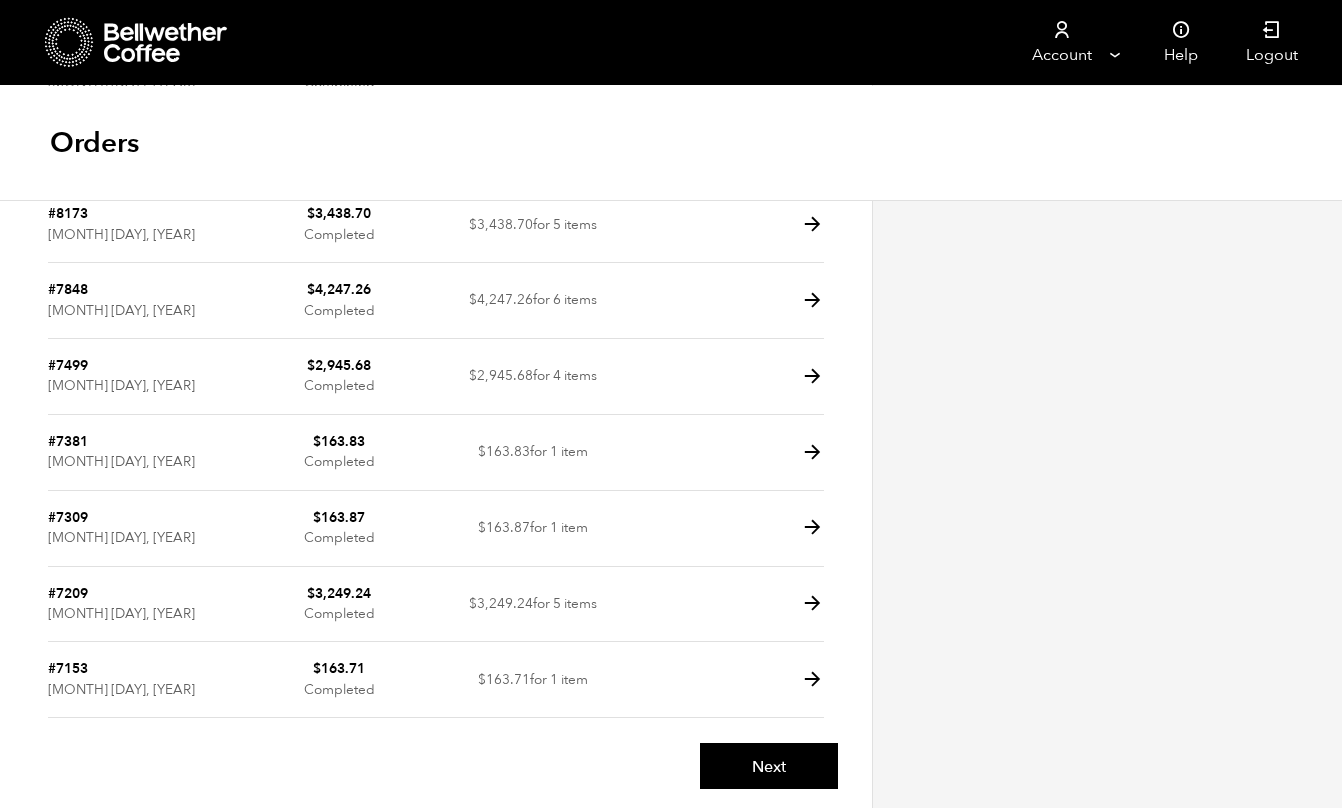 scroll, scrollTop: 341, scrollLeft: 0, axis: vertical 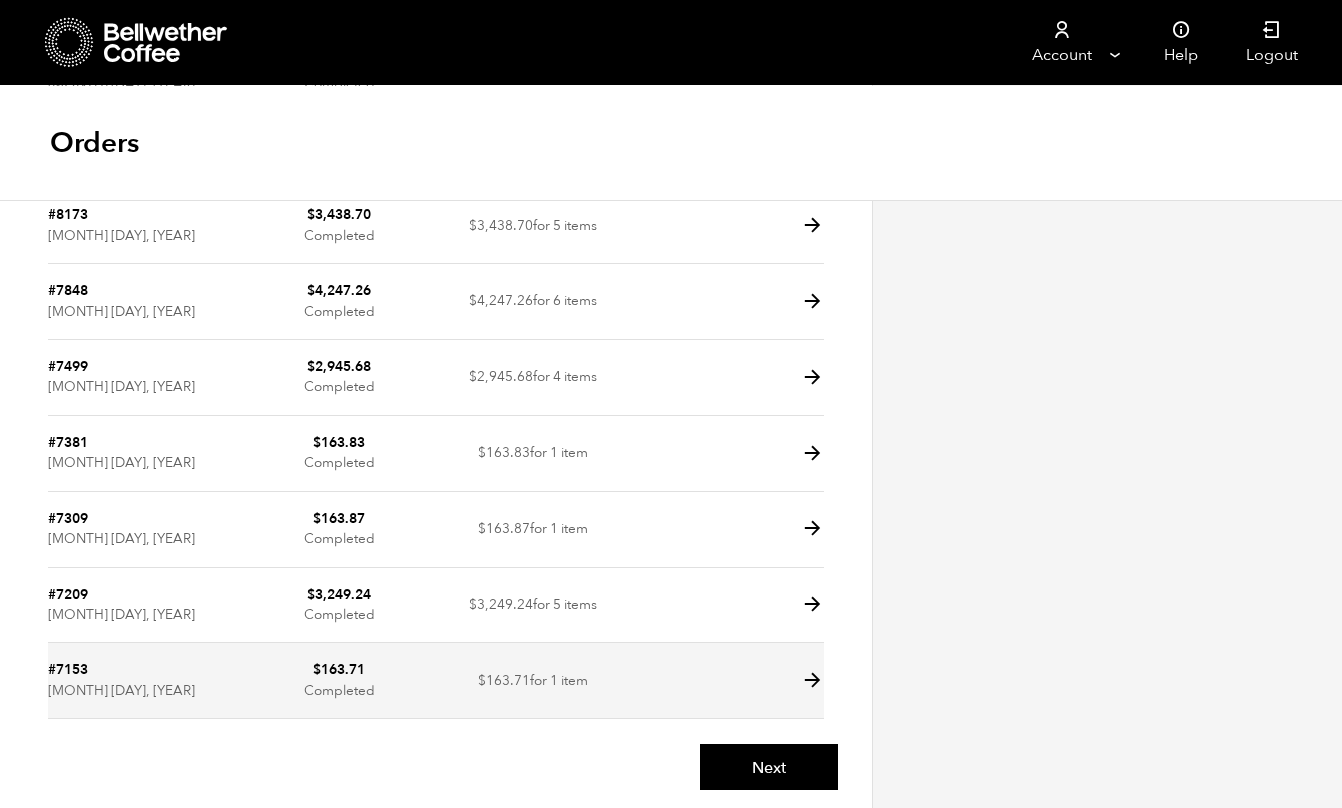 click at bounding box center (812, 680) 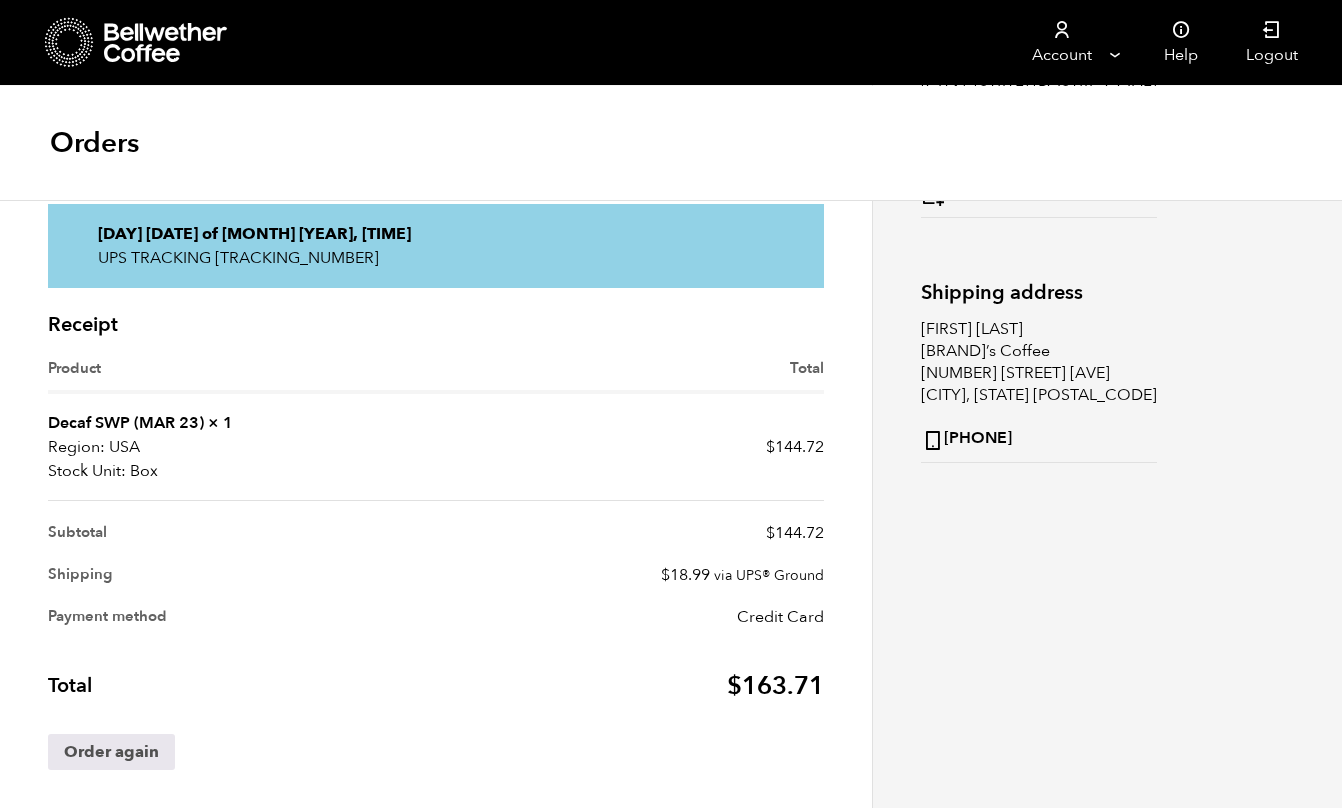 scroll, scrollTop: 272, scrollLeft: 0, axis: vertical 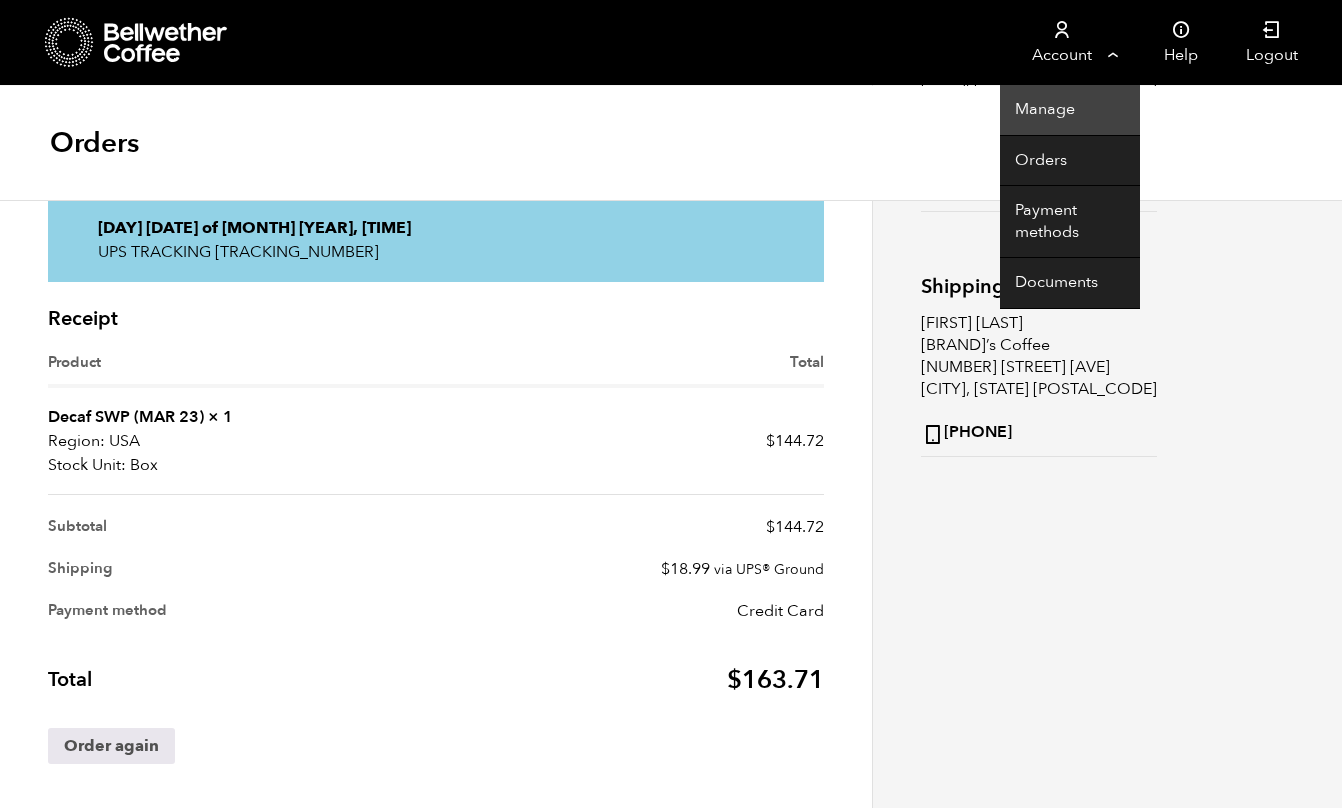 click on "Manage" at bounding box center (1070, 110) 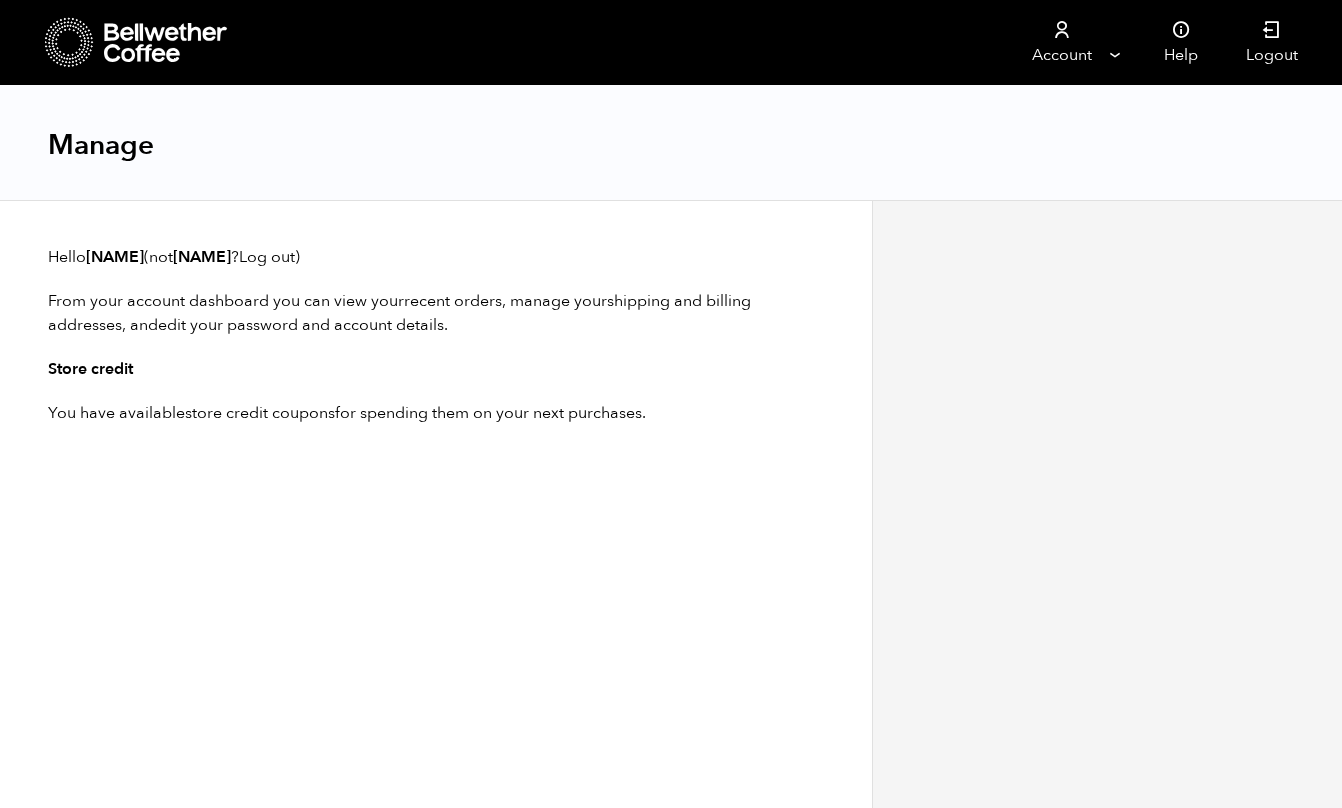 scroll, scrollTop: 0, scrollLeft: 0, axis: both 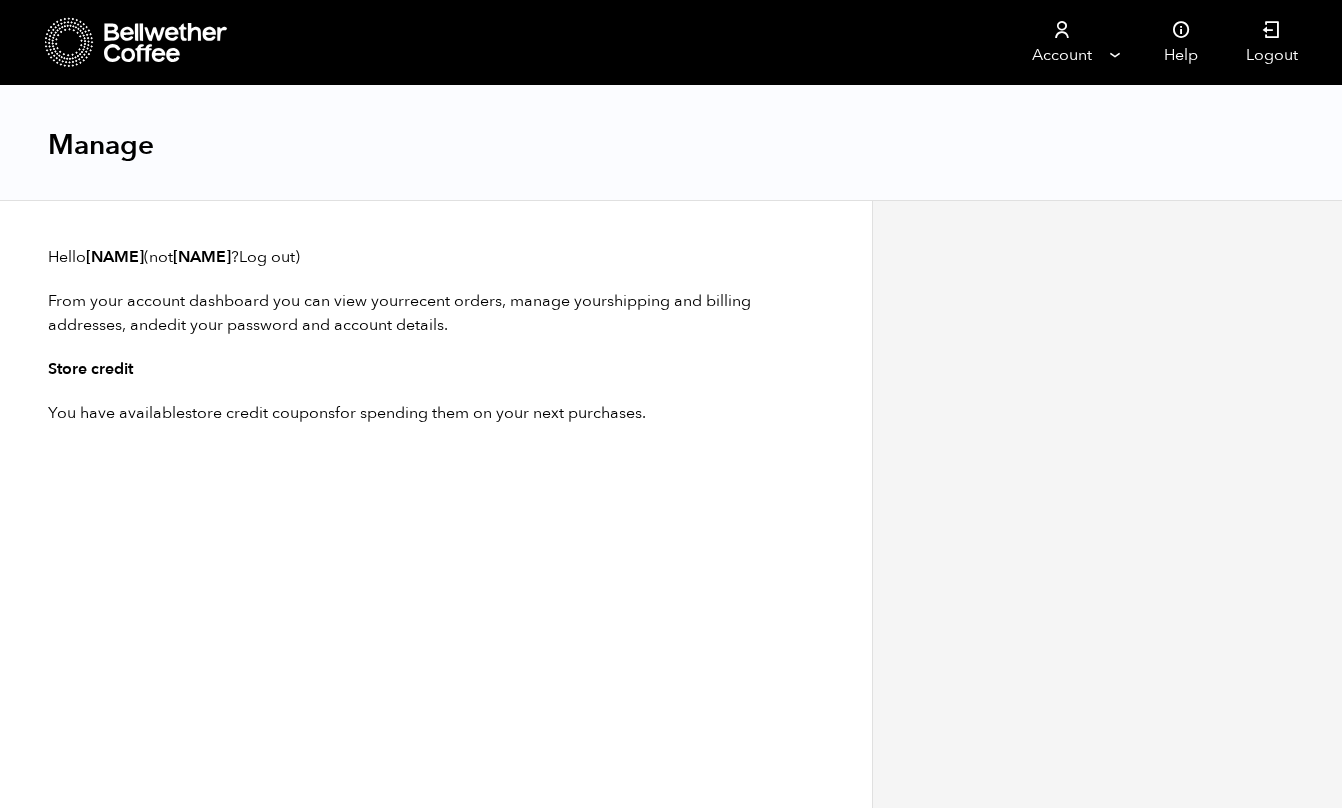 click at bounding box center [69, 42] 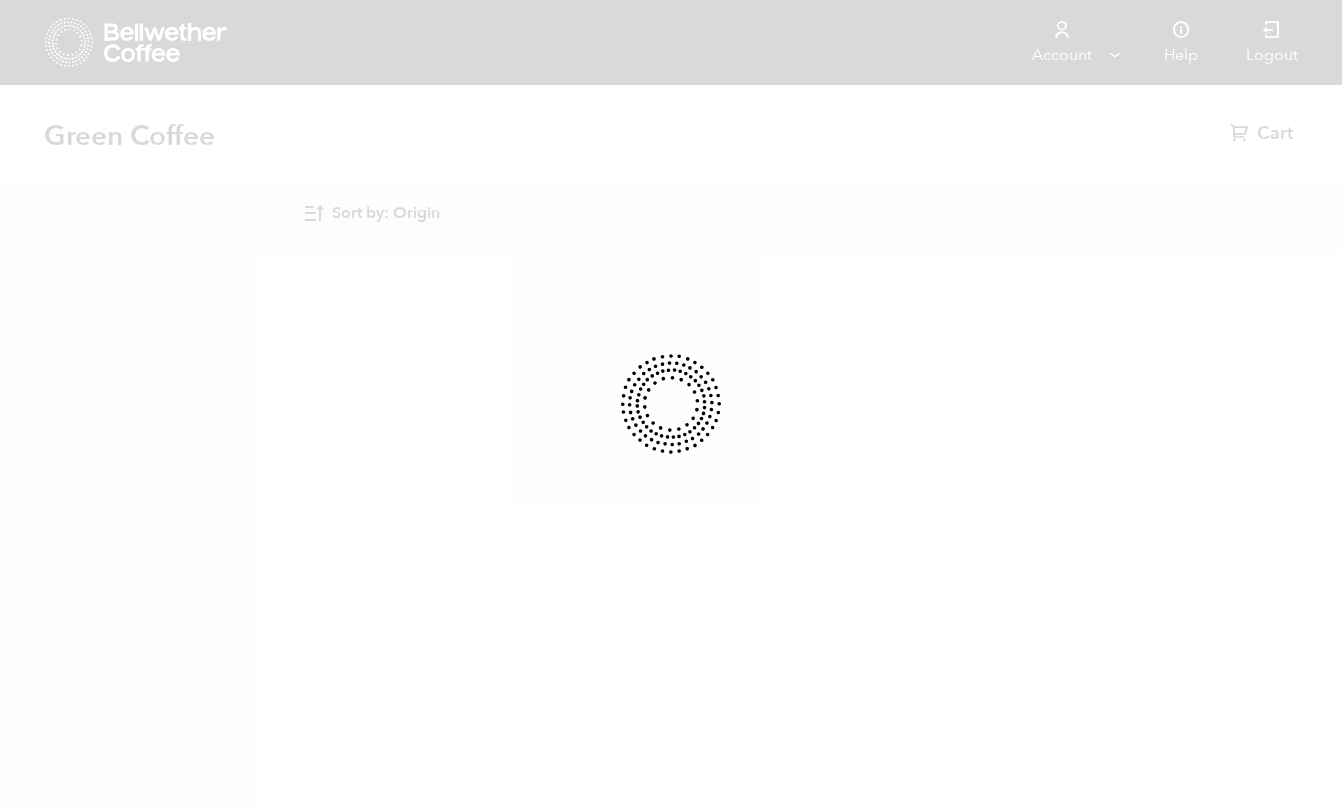 scroll, scrollTop: 0, scrollLeft: 0, axis: both 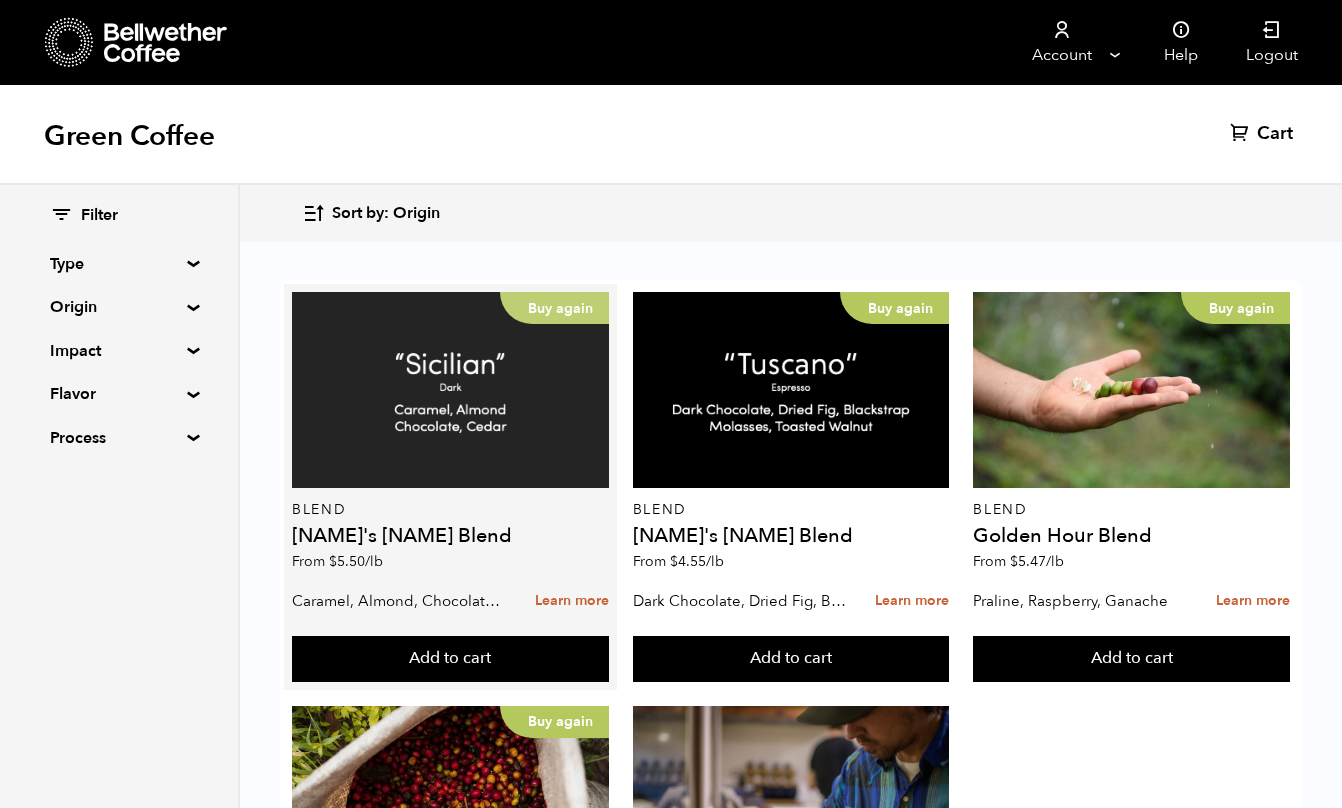 click on "Buy again" at bounding box center [450, 390] 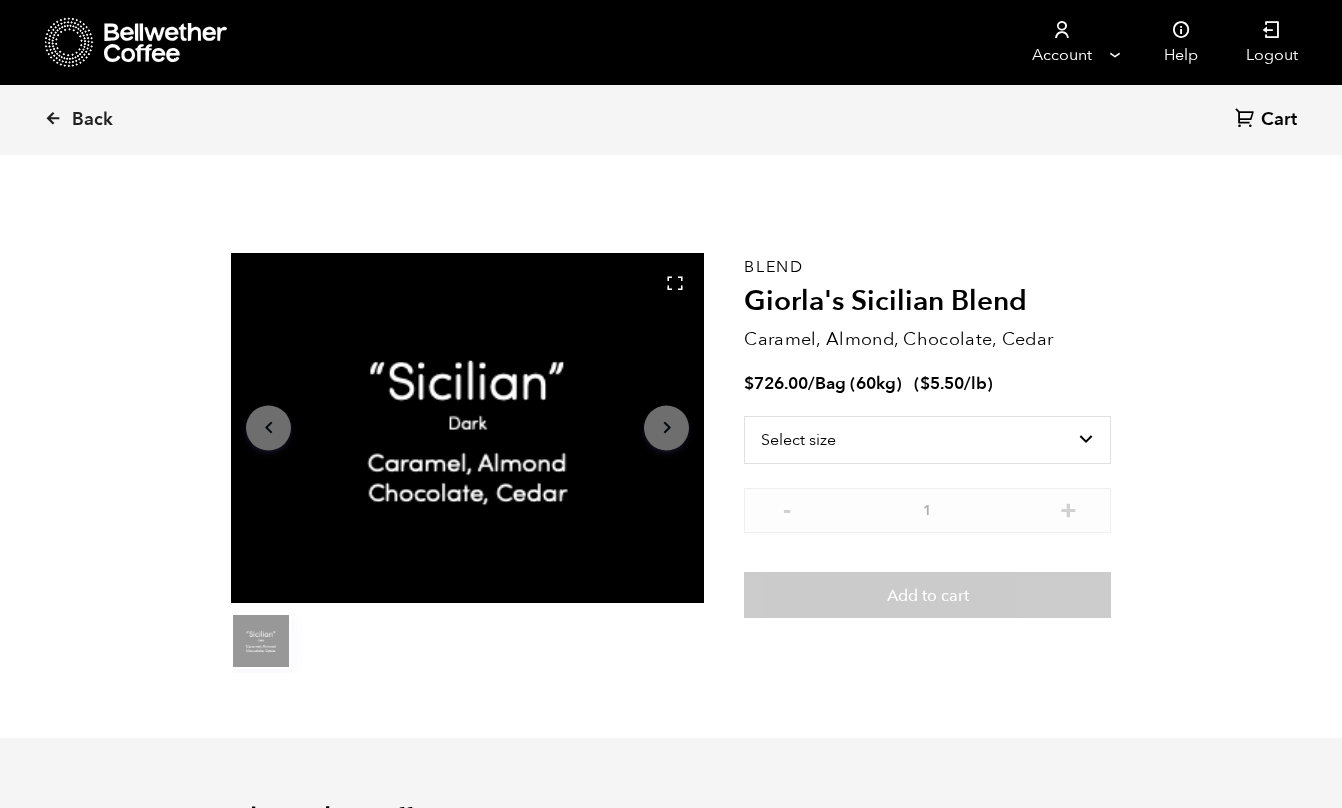 scroll, scrollTop: 0, scrollLeft: 0, axis: both 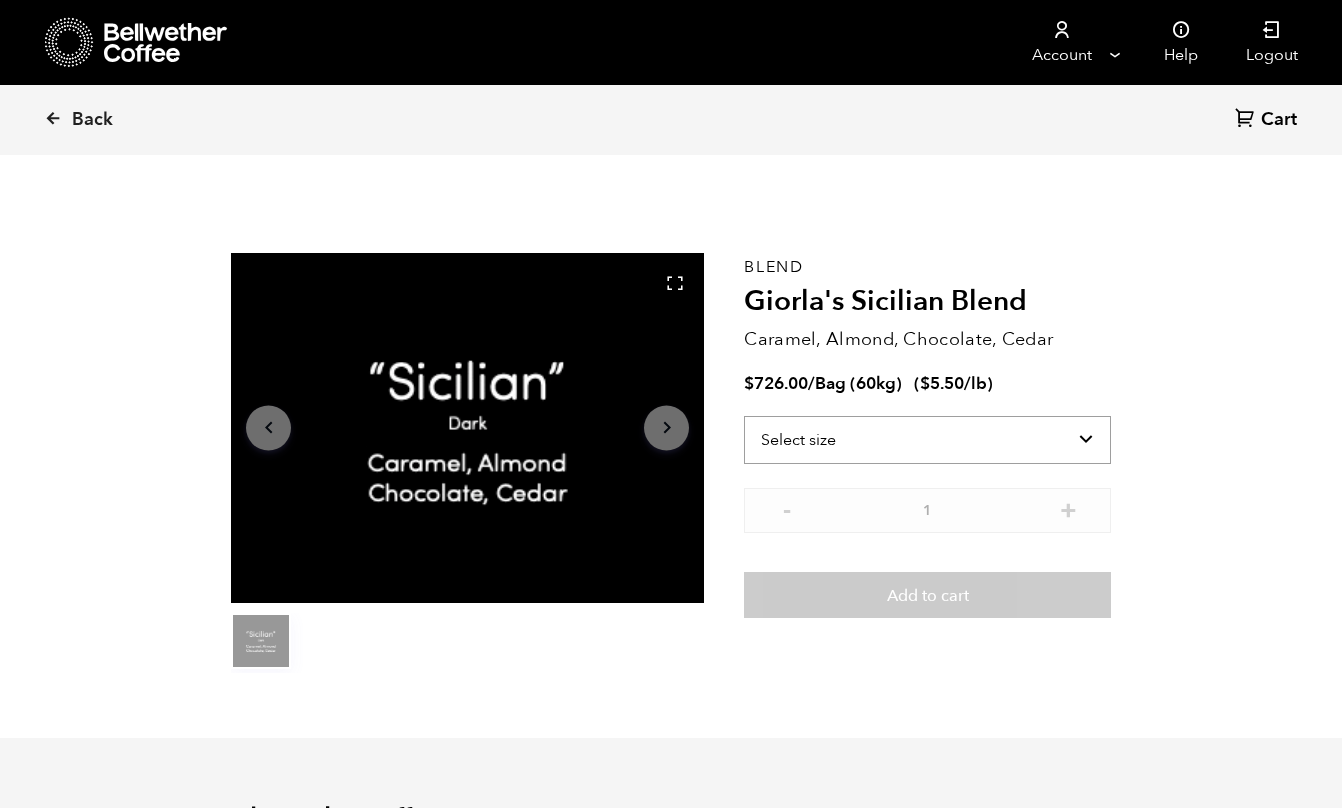 select on "bag-3" 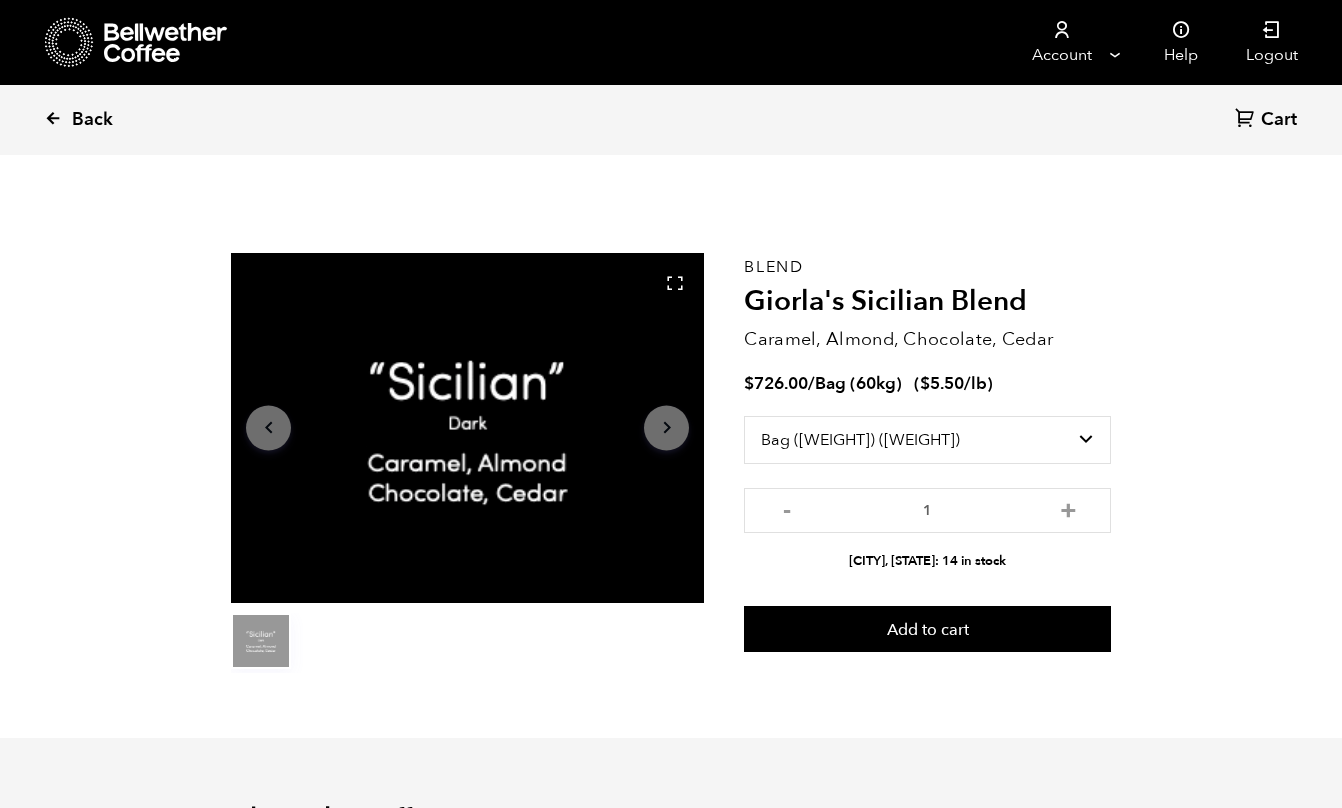 click on "Back" at bounding box center (92, 120) 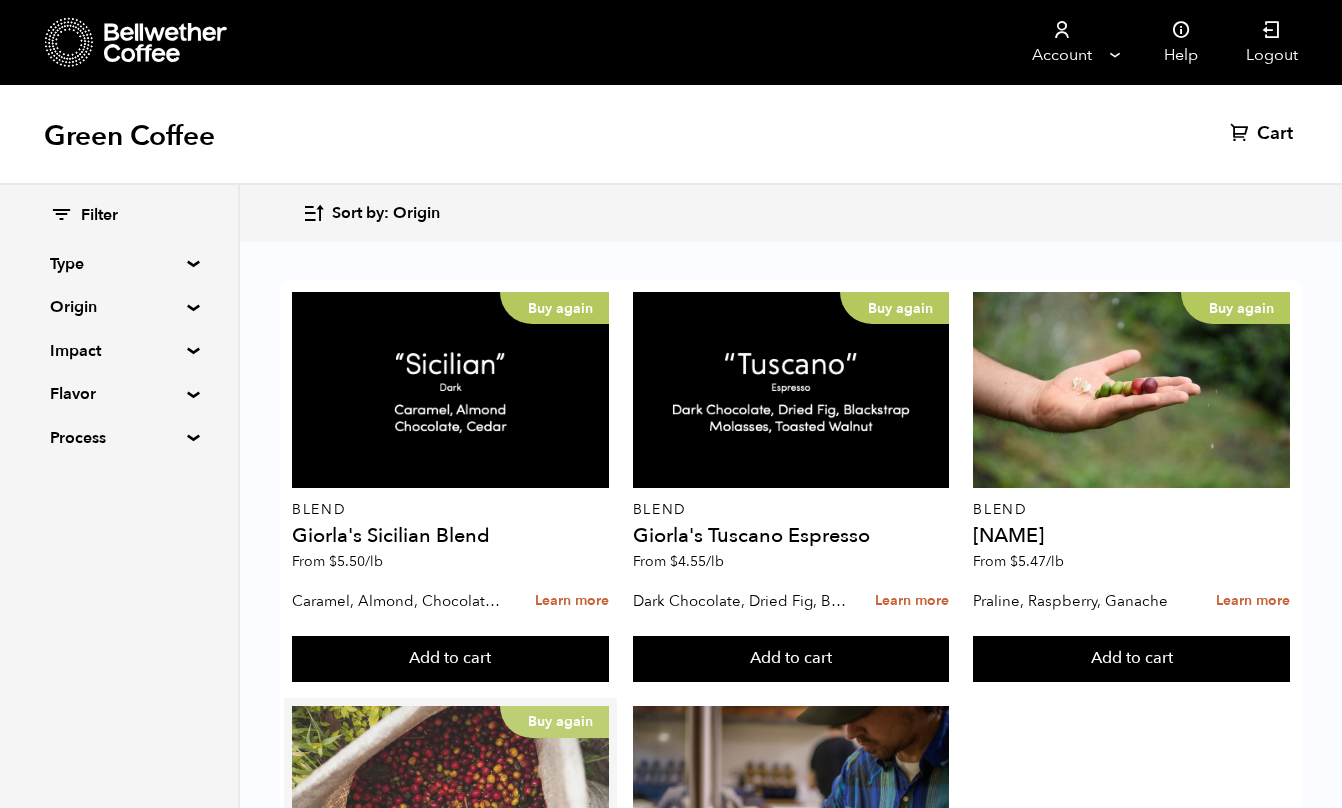 scroll, scrollTop: 368, scrollLeft: 0, axis: vertical 